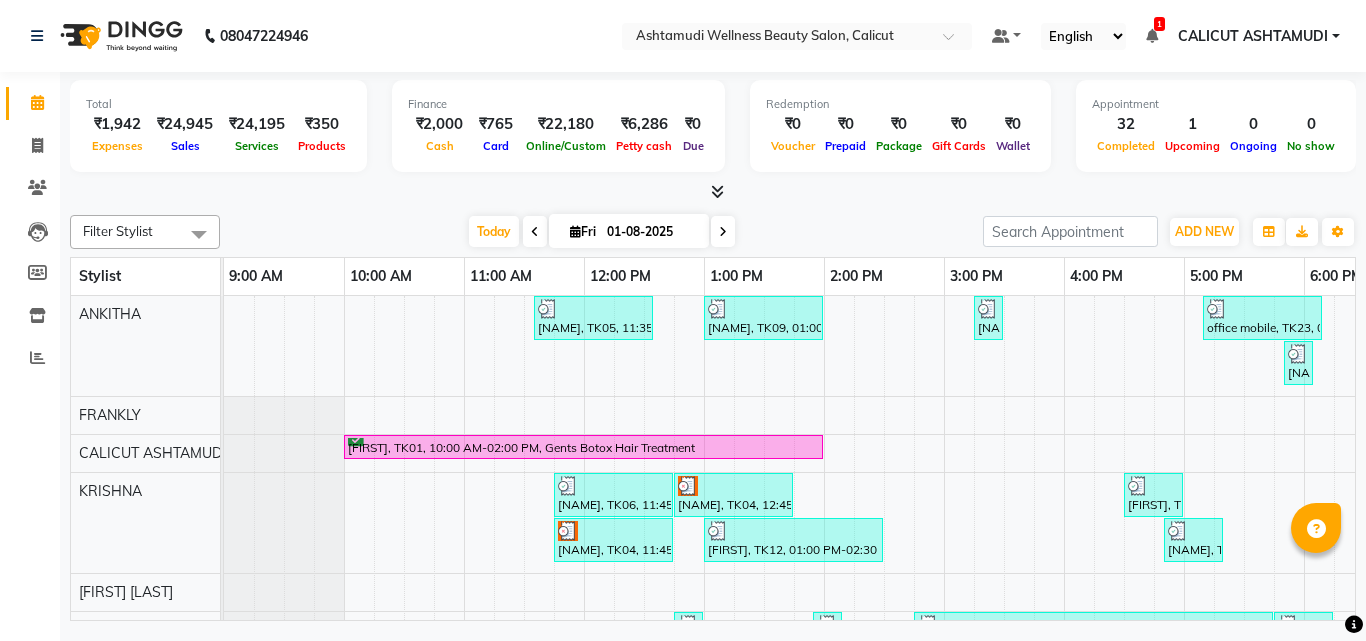 click on "Invoice" 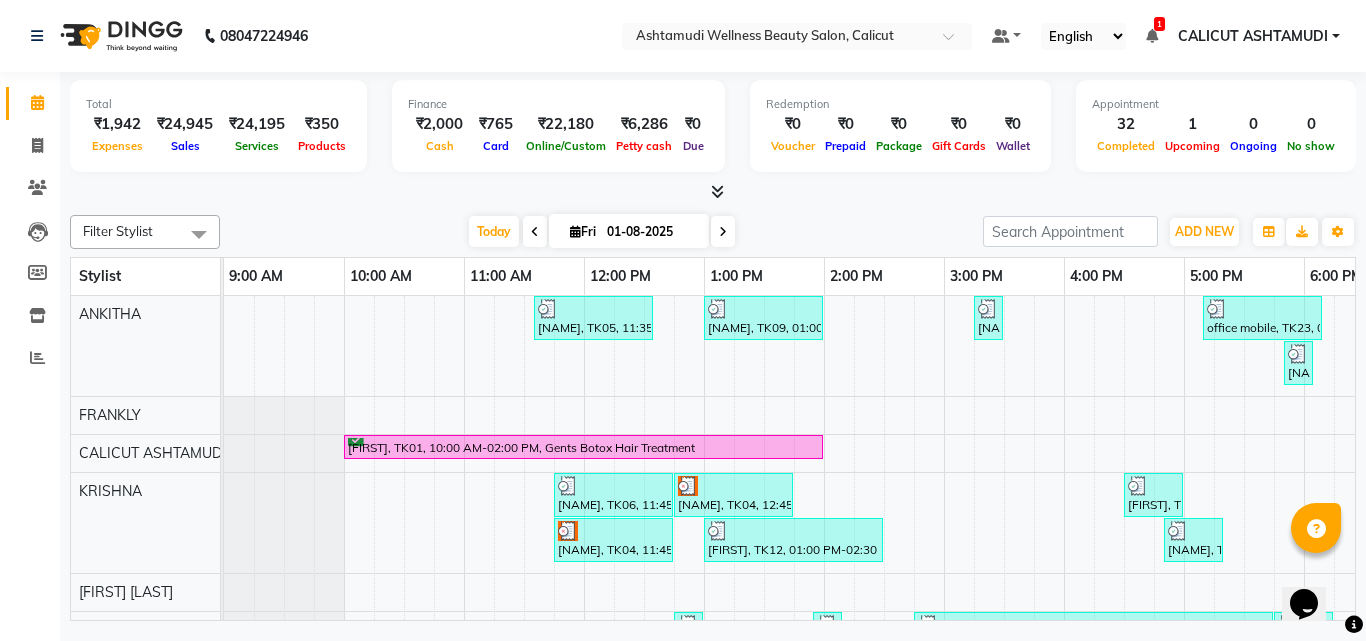 scroll, scrollTop: 0, scrollLeft: 0, axis: both 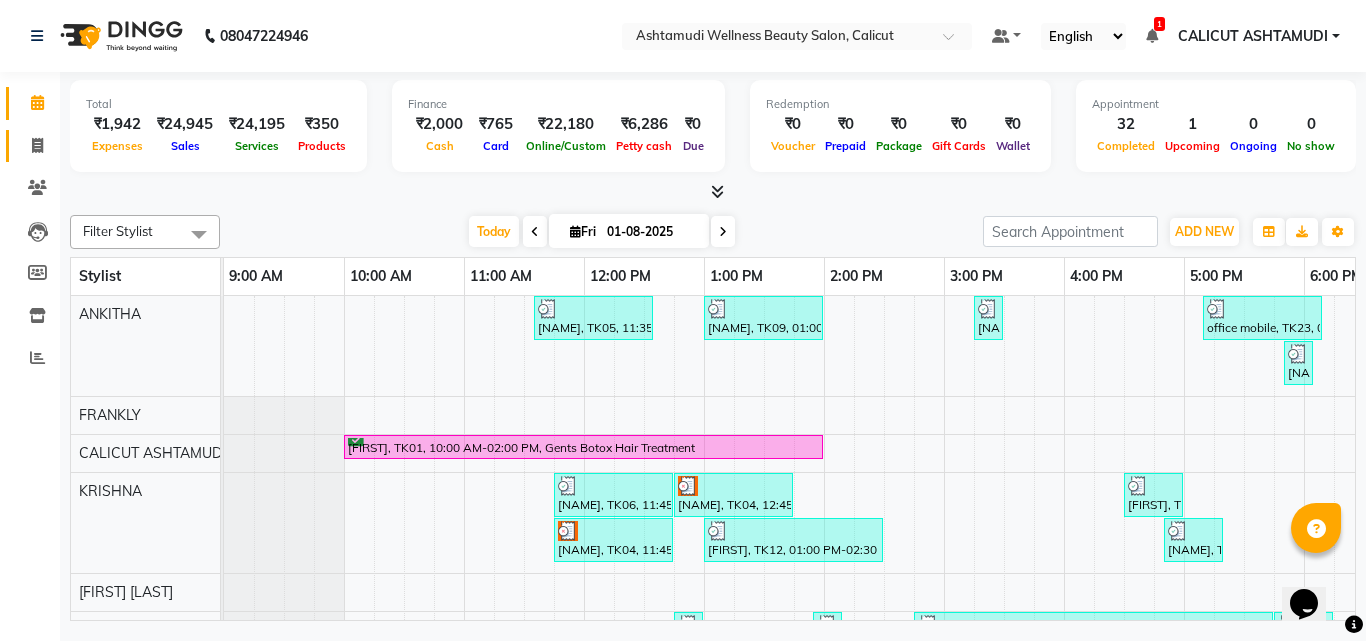 drag, startPoint x: 34, startPoint y: 163, endPoint x: 35, endPoint y: 148, distance: 15.033297 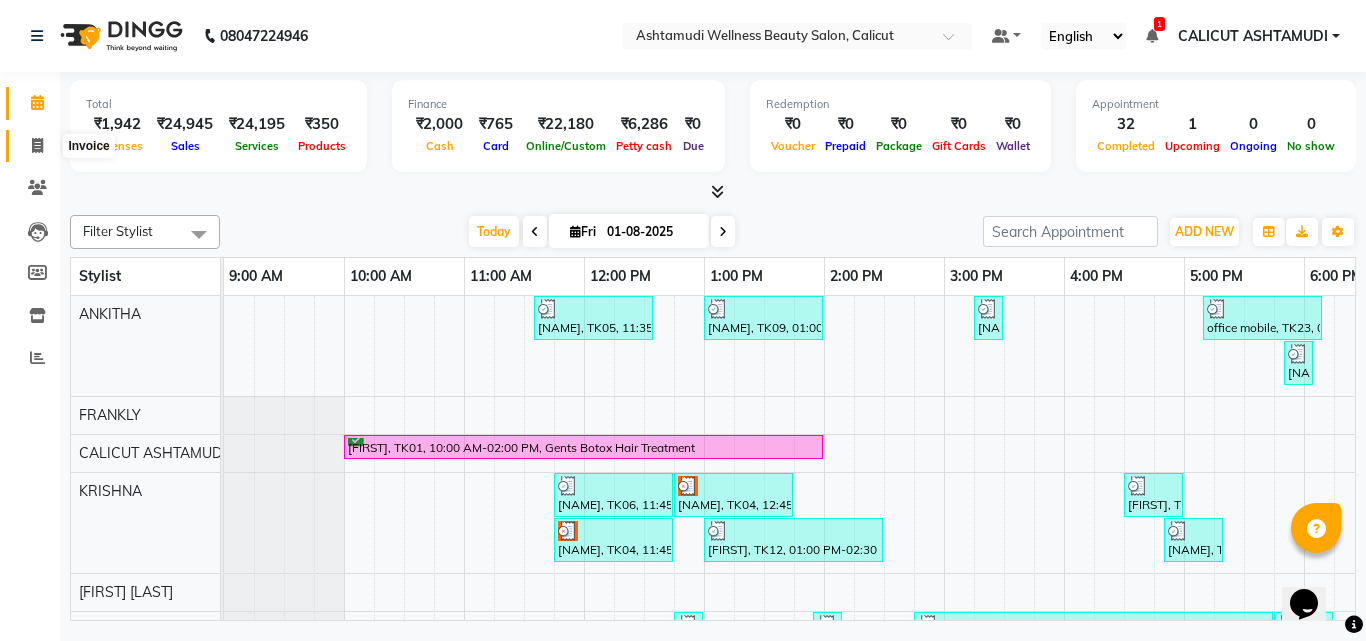 click 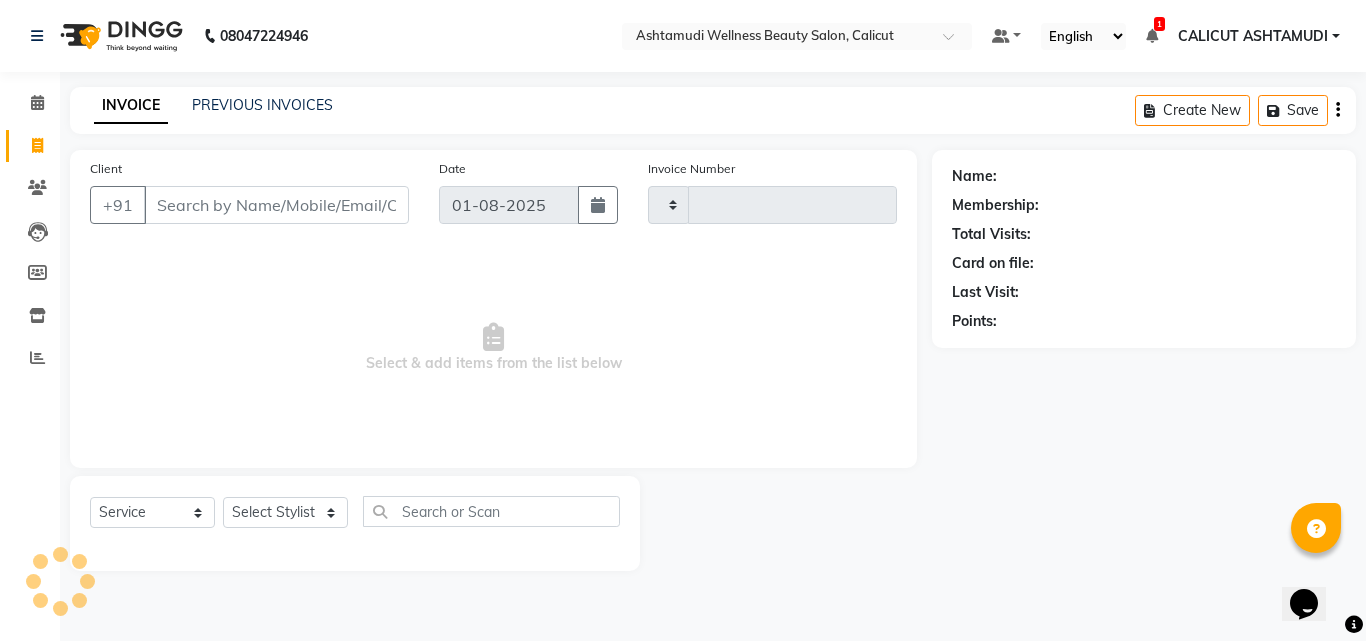 click 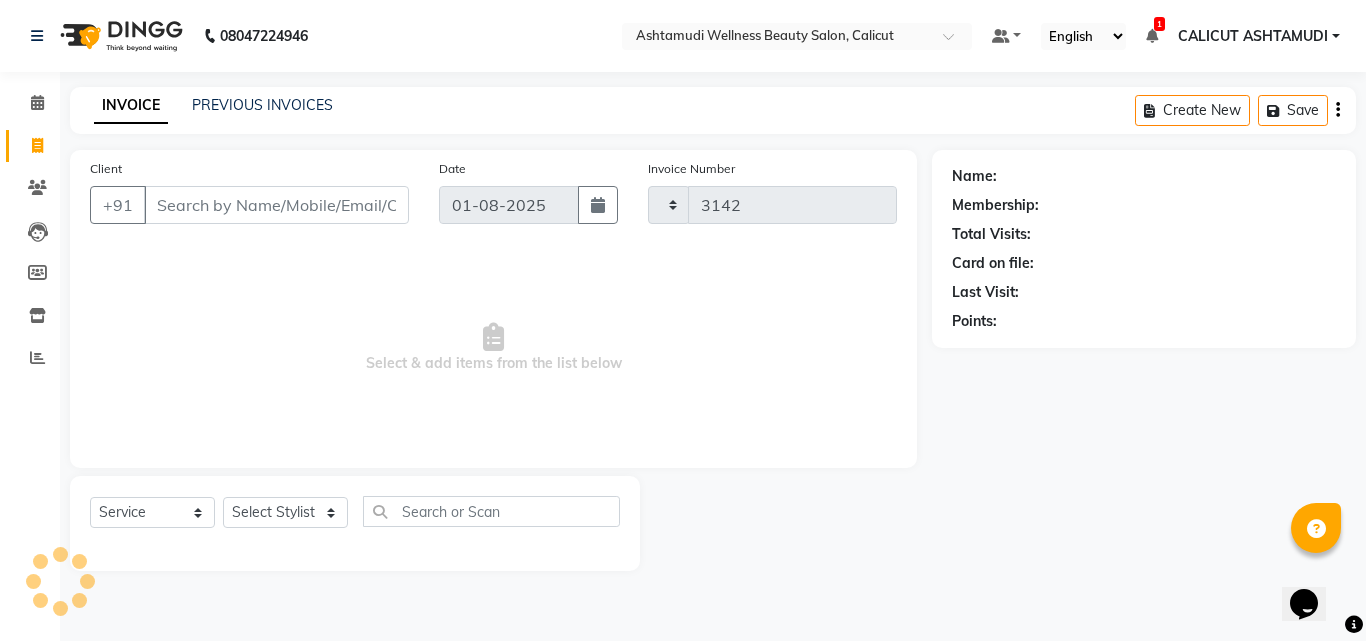 select on "service" 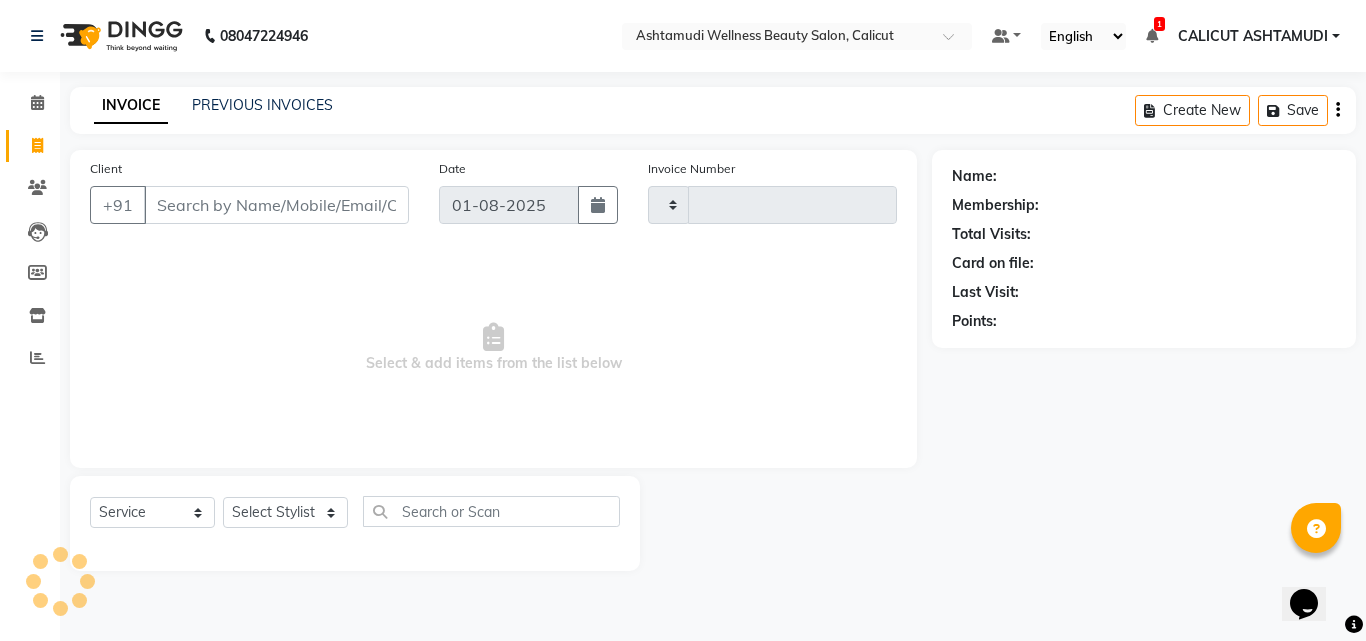 type on "3142" 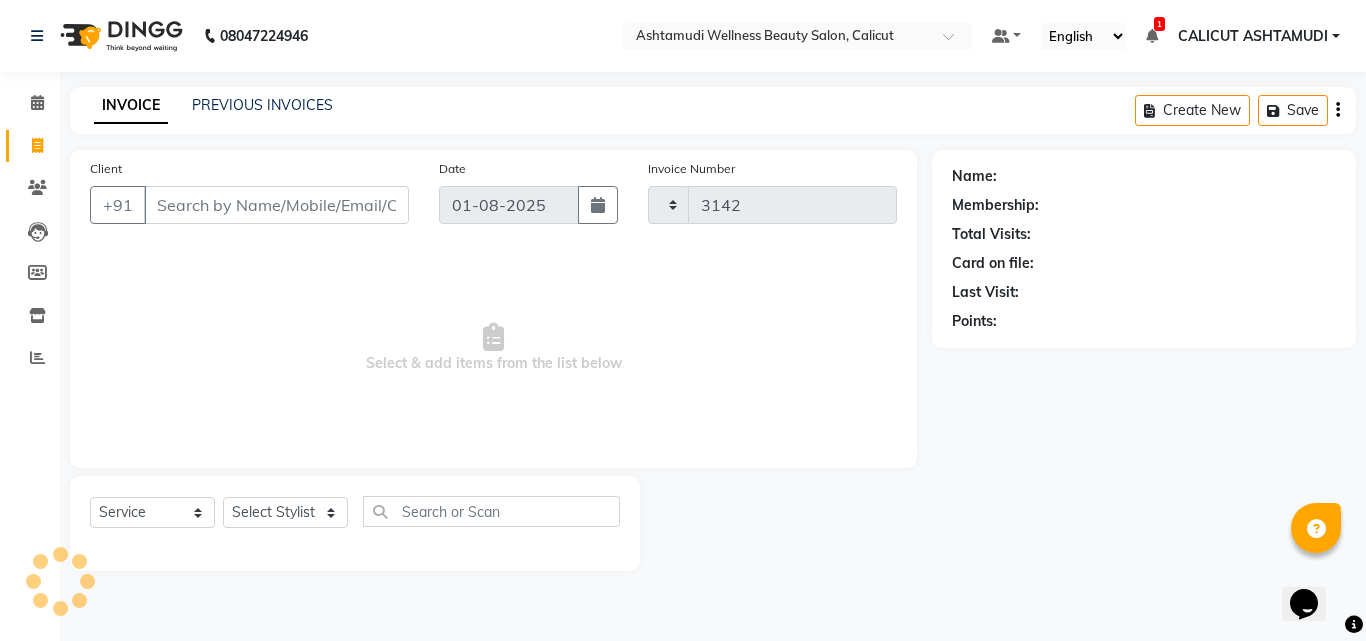 select on "4630" 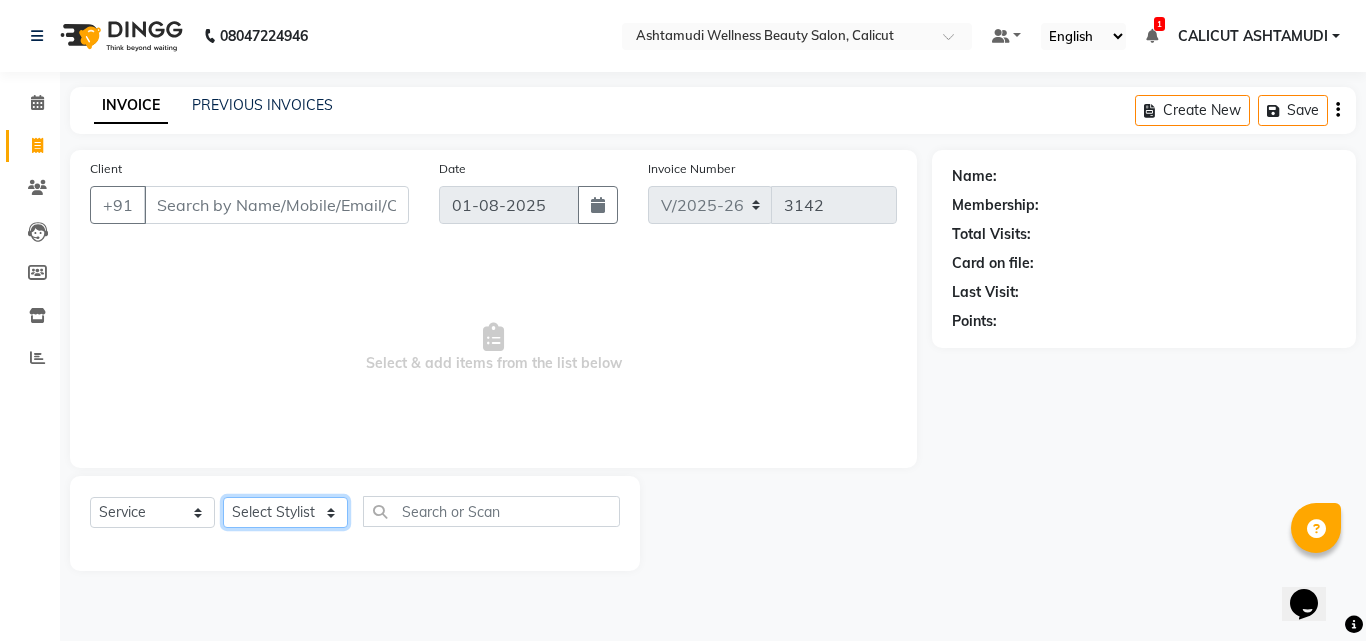 click on "Select Stylist [FIRST] [LAST] AMBILI C ANJANA DAS ANKITHA Arya CALICUT ASHTAMUDI FRANKLY	 GRACY KRISHNA Nitesh [FIRST] [LAST] Sewan ali Sheela SUHANA  SHABU Titto" 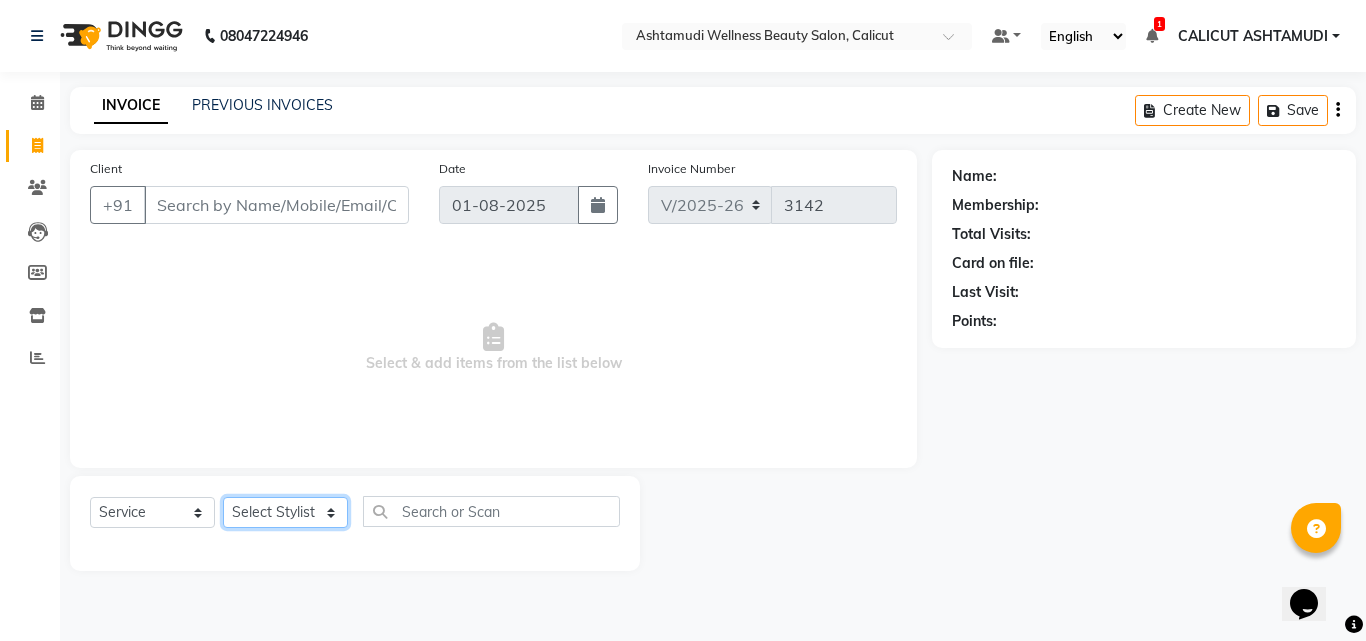 select on "85193" 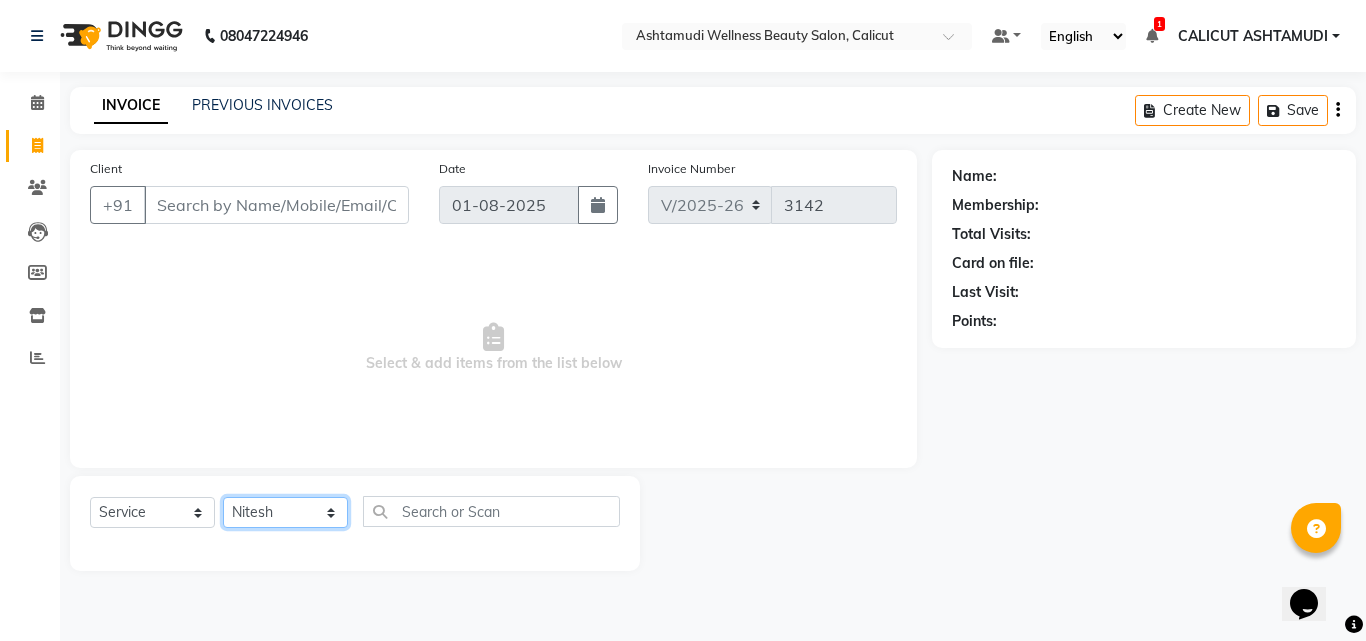 click on "Select Stylist [FIRST] [LAST] AMBILI C ANJANA DAS ANKITHA Arya CALICUT ASHTAMUDI FRANKLY	 GRACY KRISHNA Nitesh [FIRST] [LAST] Sewan ali Sheela SUHANA  SHABU Titto" 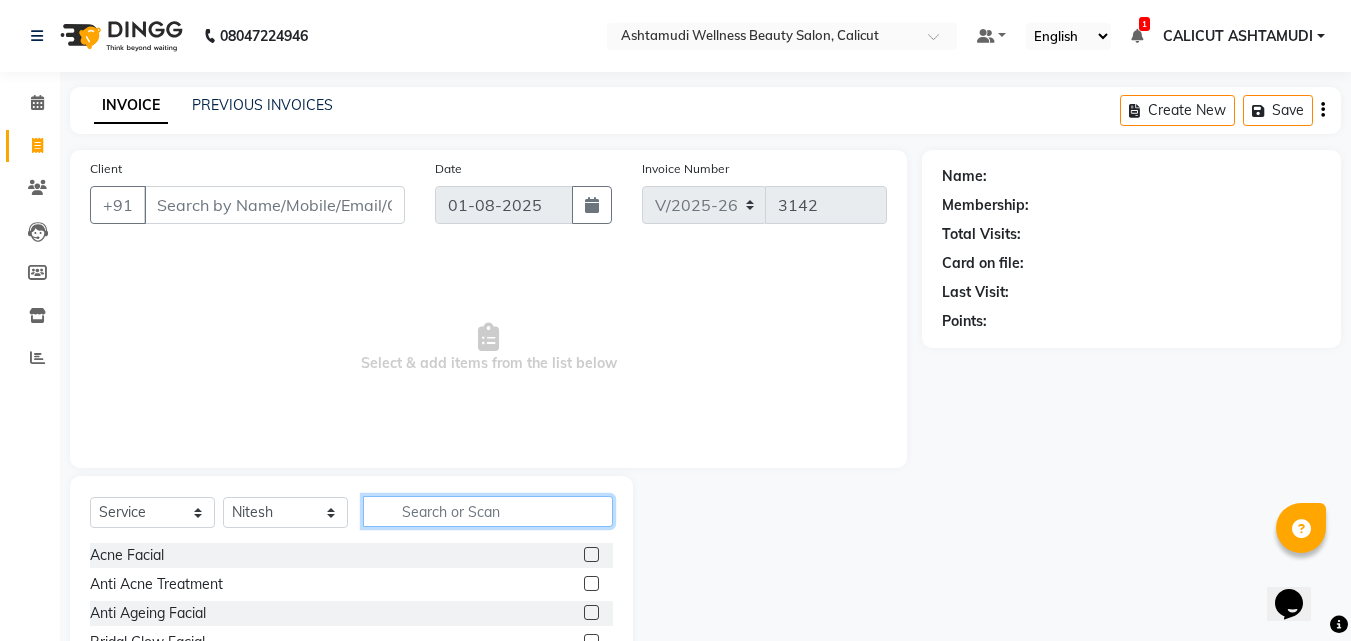 click 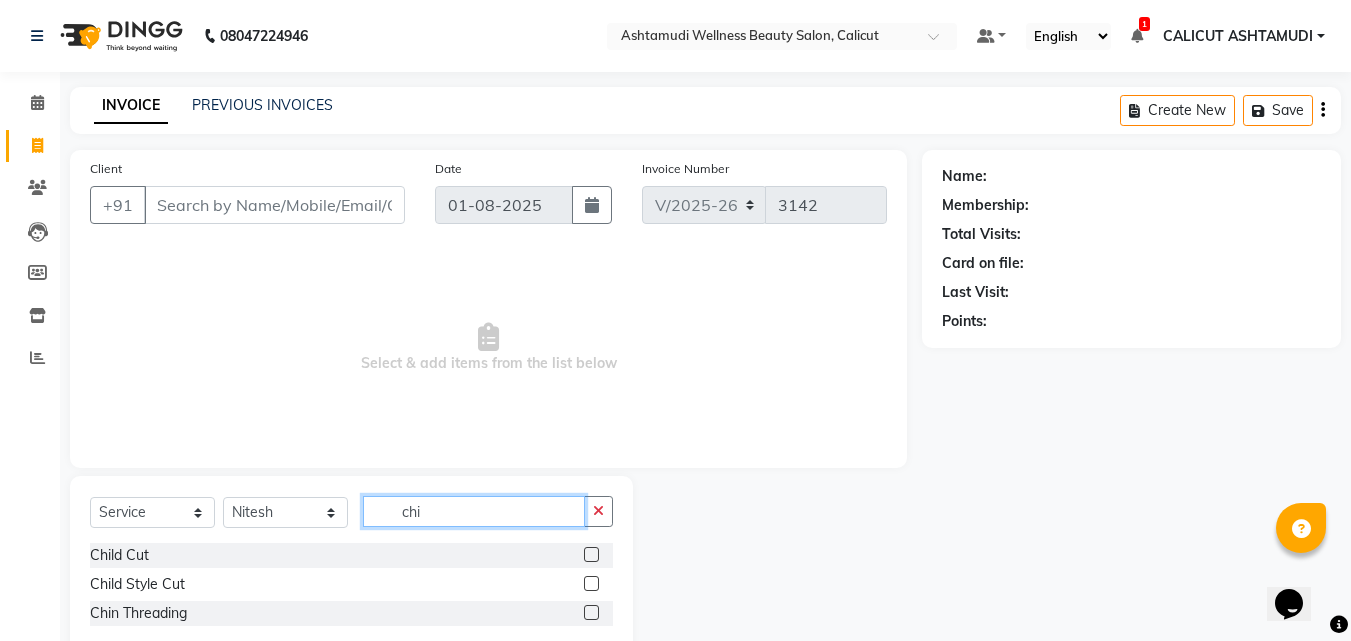 type on "chi" 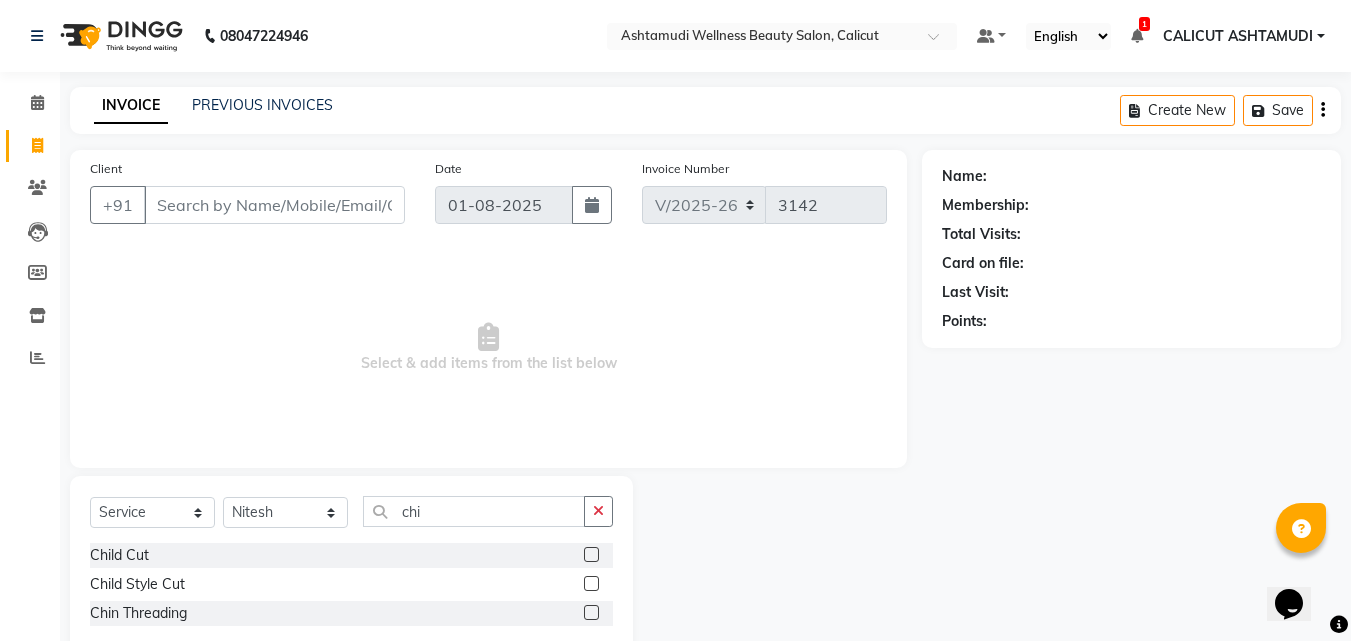 click 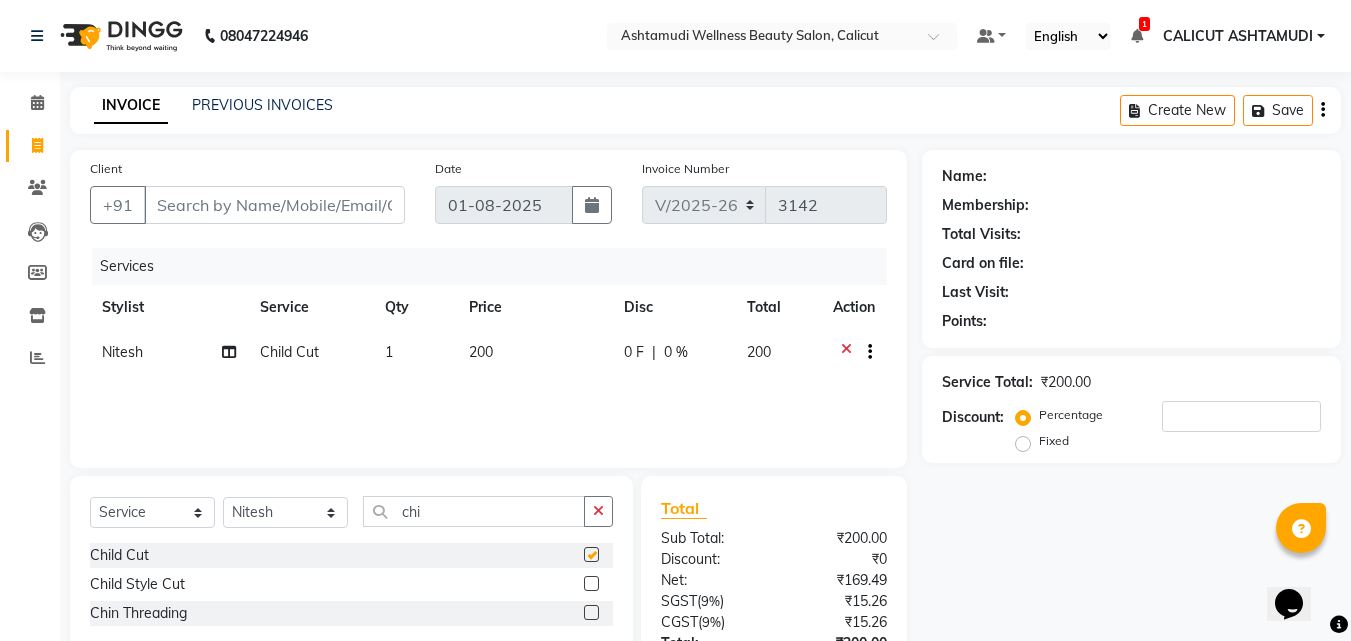 checkbox on "false" 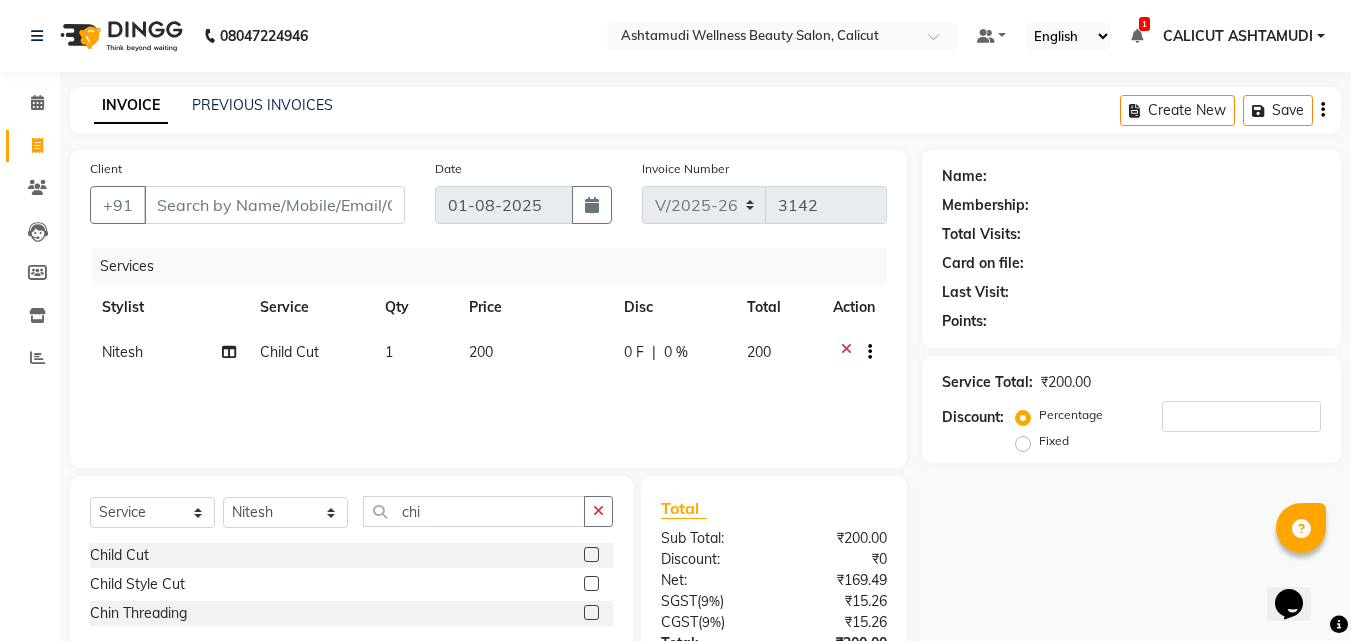 click on "1" 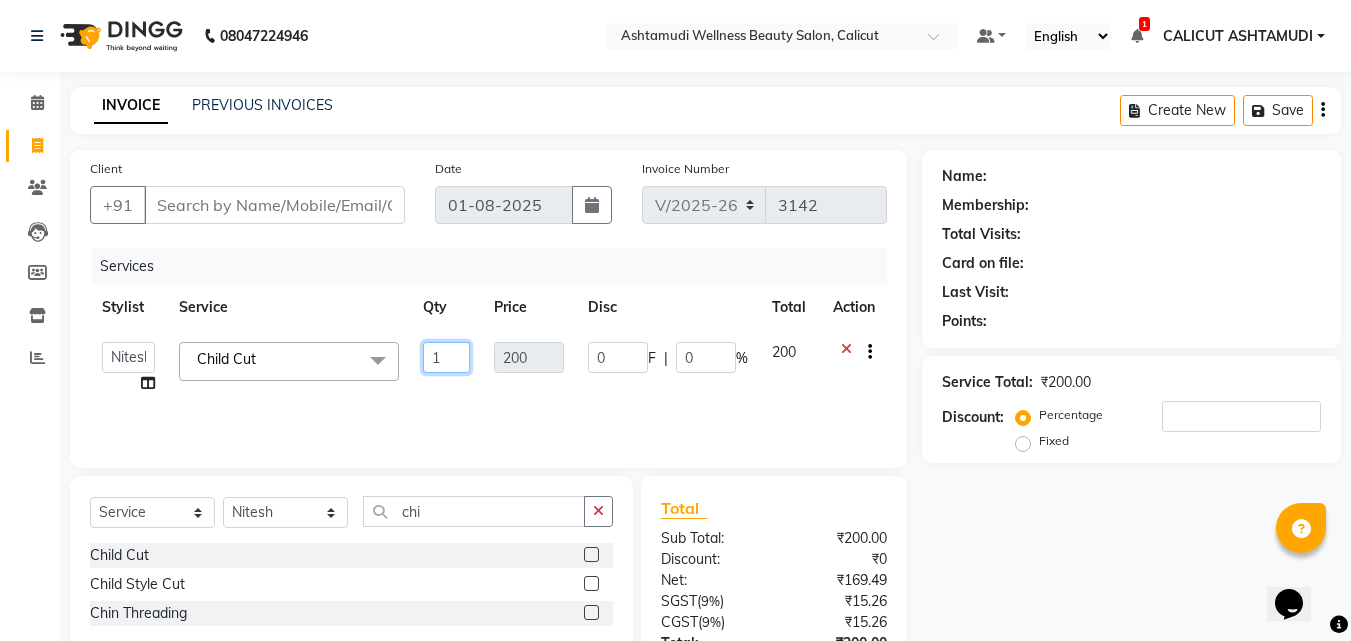 click on "1" 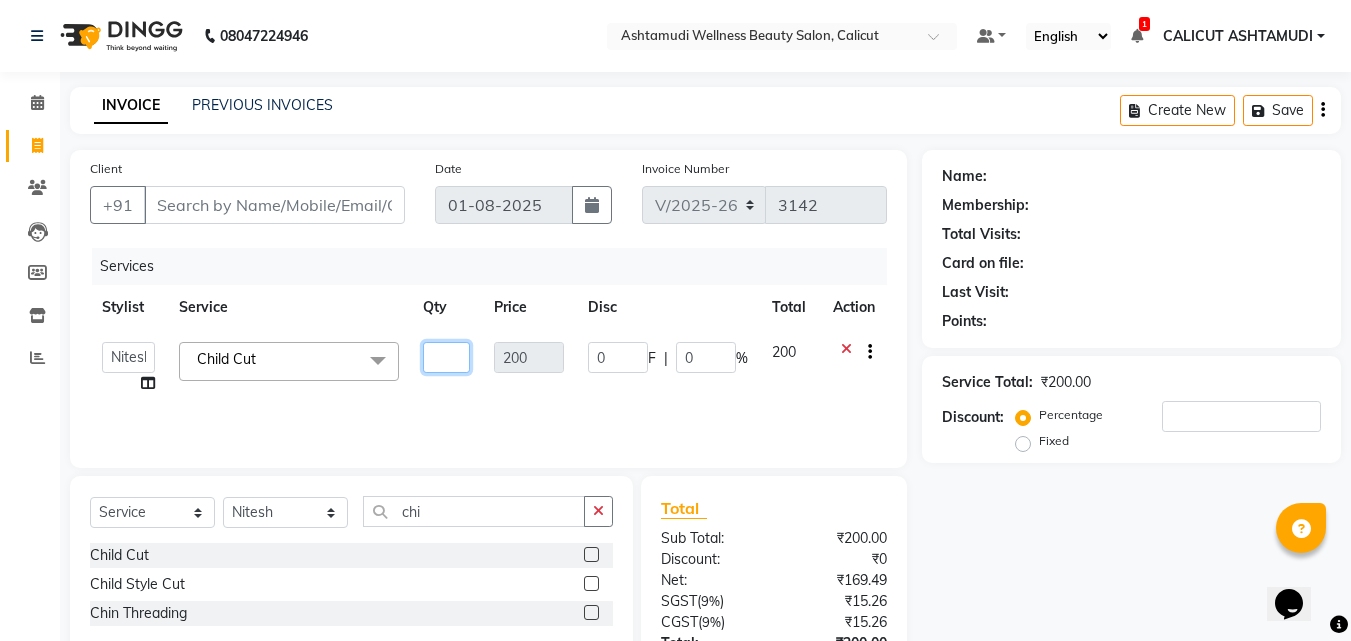 type on "2" 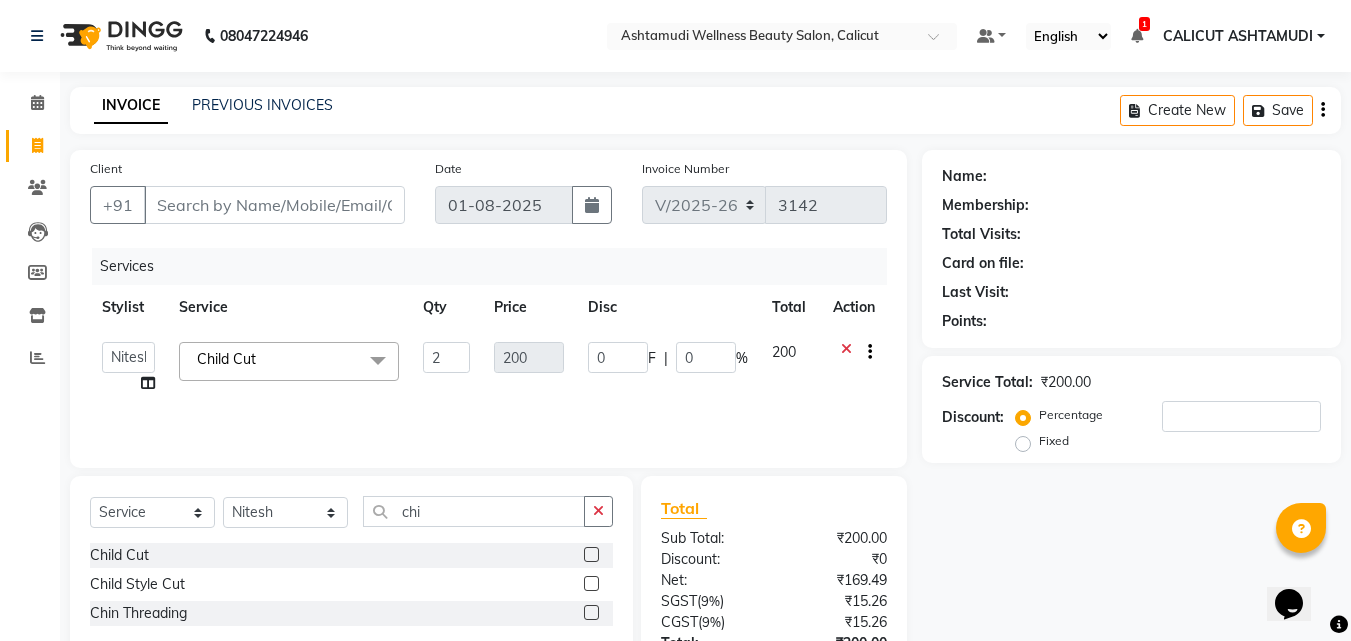 click on "Services Stylist Service Qty Price Disc Total Action  [FIRST] [LAST]   AMBILI C   ANJANA DAS   ANKITHA   Arya   CALICUT ASHTAMUDI   FRANKLY	   GRACY   KRISHNA   Nitesh   [FIRST] [LAST]   Sewan ali   Sheela   SUHANA  SHABU   Titto  Child Cut  x Acne Facial Anti Acne Treatment Anti Ageing Facial Bridal Glow Facial De-Pigmentation Treatment Dermalite Fairness Facial Diamond Facial D-Tan Cleanup D-Tan Facial D-Tan Pack Fruit Facial Fyc Bamboo Charcoal Facial Fyc Bio Marine Facial Fyc Fruit Fusion Facial Fyc Luster Gold Facial Fyc Pure Vit-C Facial Fyc Red Wine Facial Gents Bridal Glow Facial Gents Dermalite Fairness Facial Gents Diamond Facial Gents D-Tan Cleanup Gents D-Tan Facial Gents Fruit Facial Gents Fyc Bamboo Charcoal Facial Gents Fyc Bio Marine Facial Gents Fyc Fruit Fusion Facial Gents Fyc Luster Gold Facial Gents Fyc Pure Vit C Facial Gents Fyc Red Wine Facial Gents Glovite Facial Gents Gold Facial Gents Hydra Brightening Facial Gents Hydra Facial Gents Hydramoist Facial Gents Microdermabrasion Treatment" 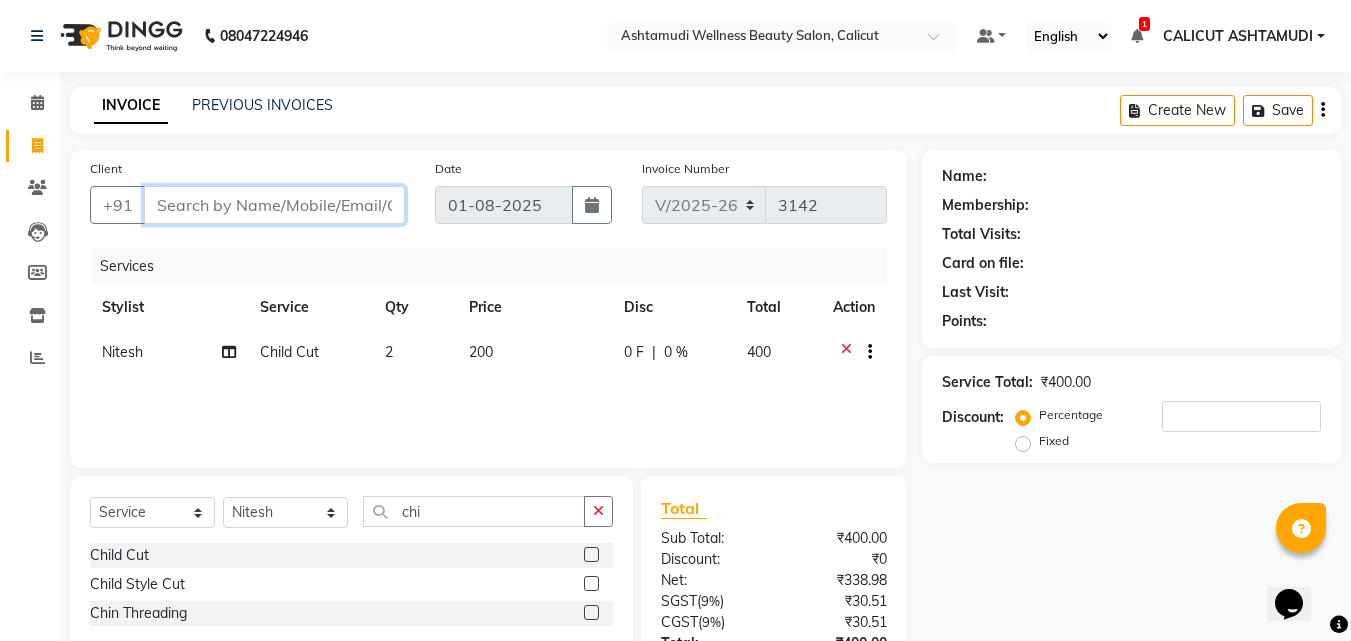 click on "Client" at bounding box center [274, 205] 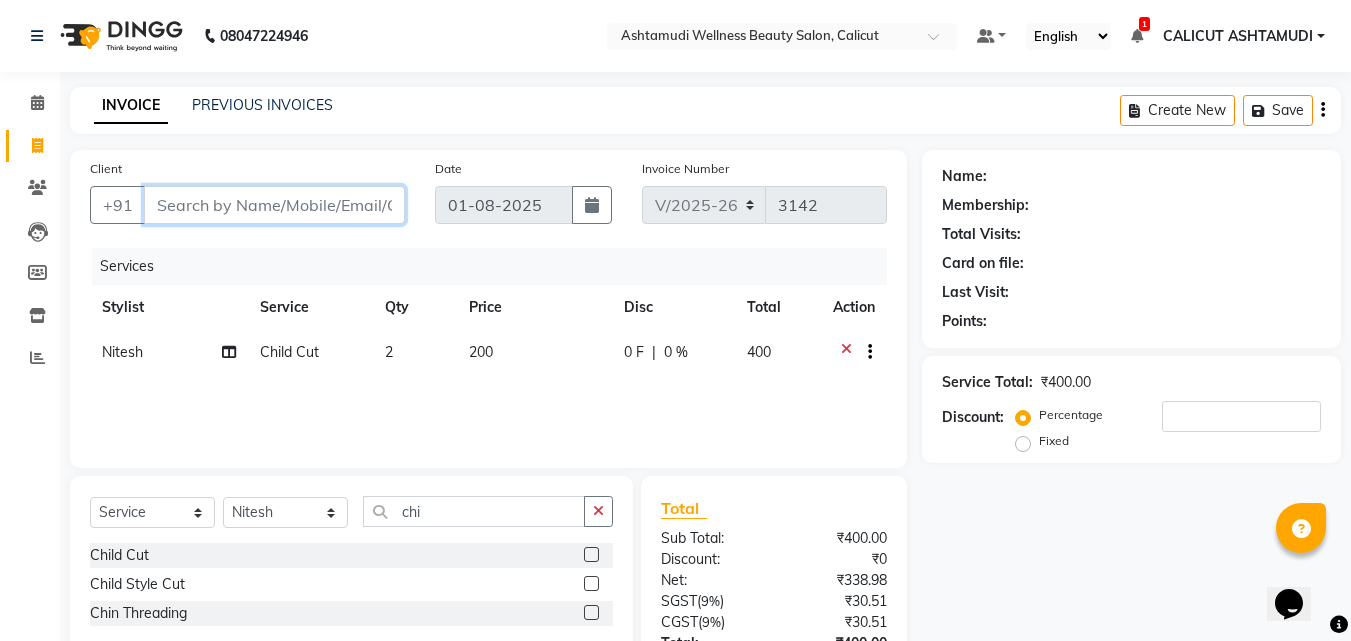type on "9" 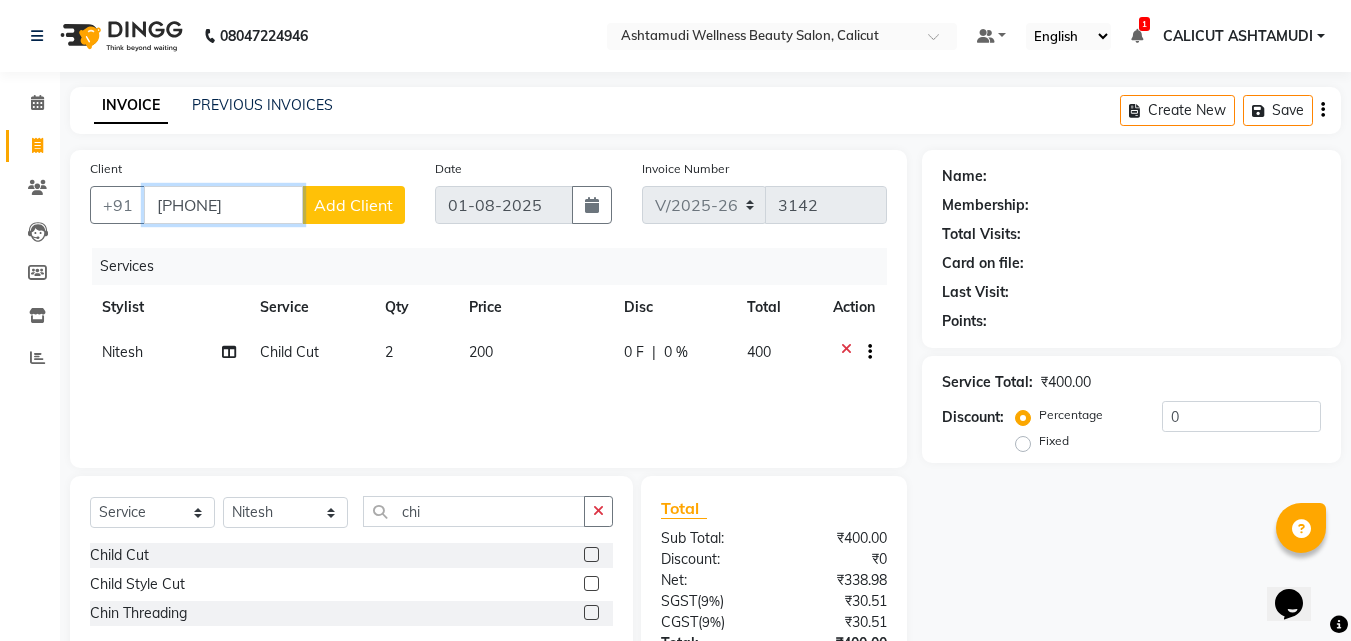 type on "[PHONE]" 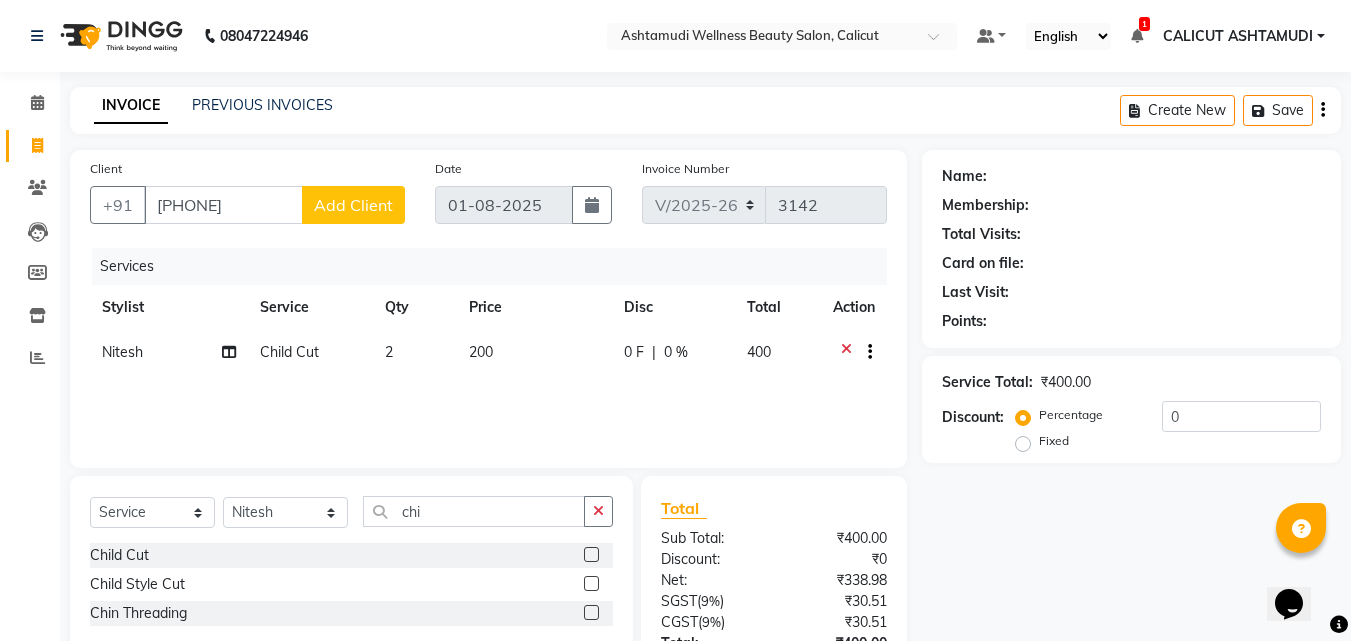 click on "Add Client" 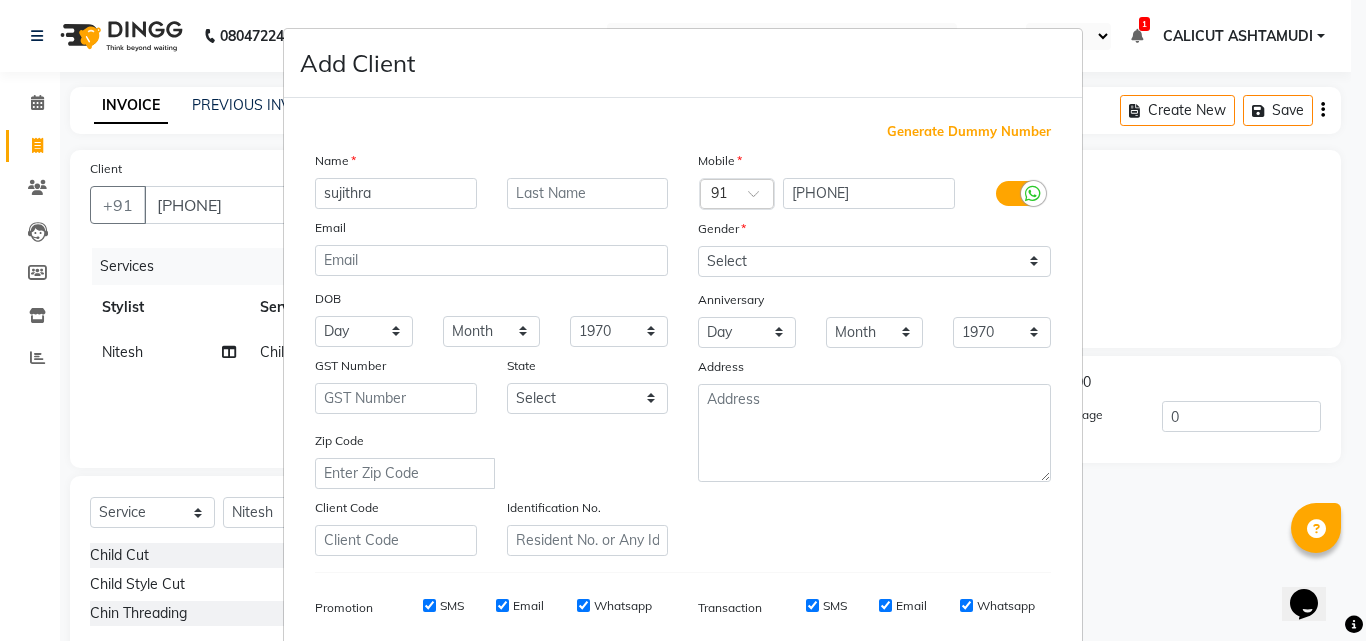type on "sujithra" 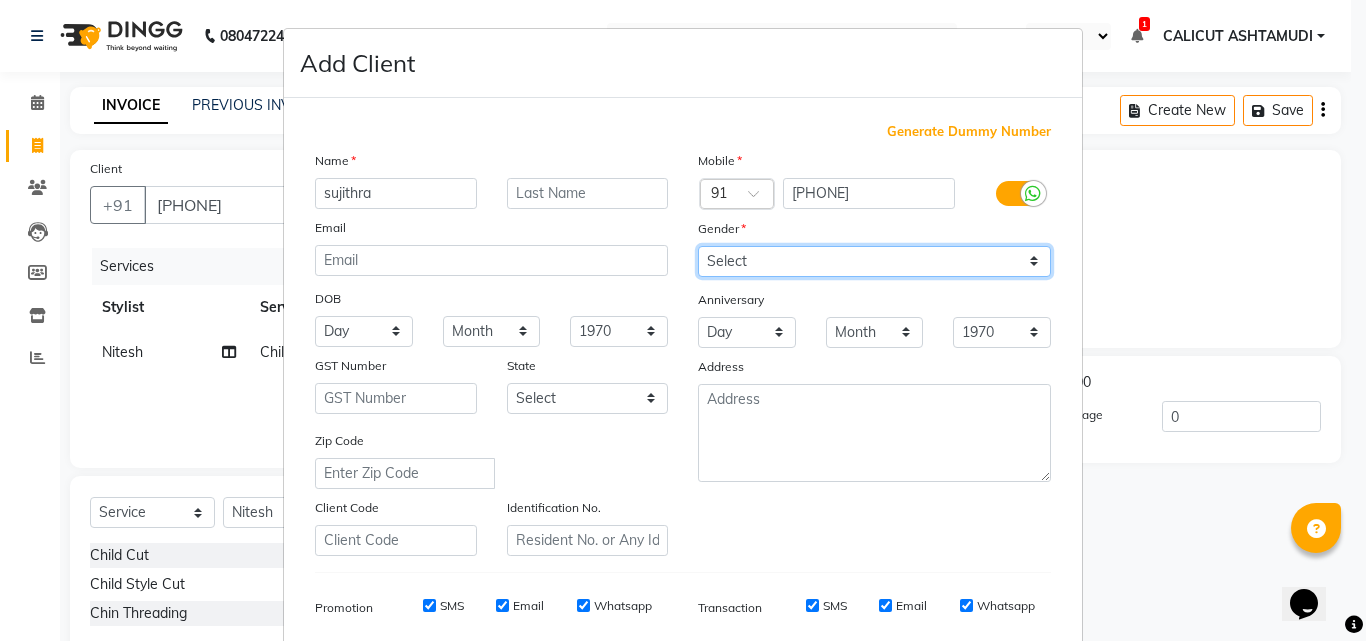 drag, startPoint x: 798, startPoint y: 271, endPoint x: 781, endPoint y: 275, distance: 17.464249 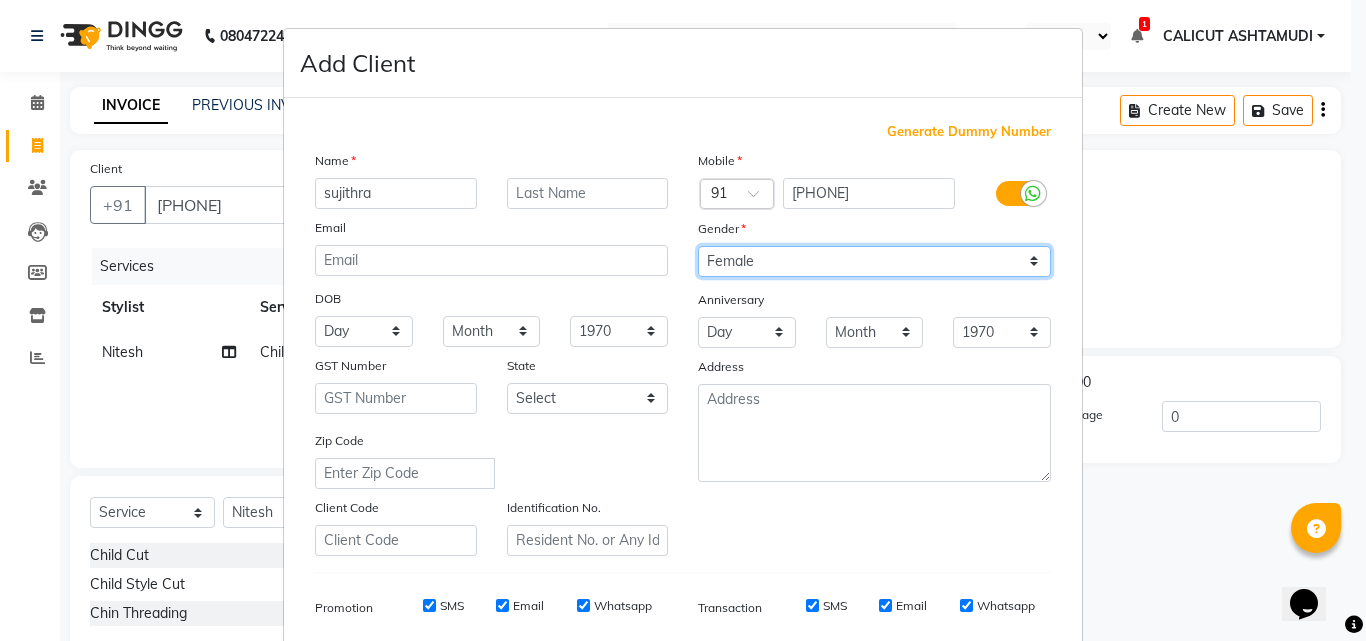 click on "Select Male Female Other Prefer Not To Say" at bounding box center (874, 261) 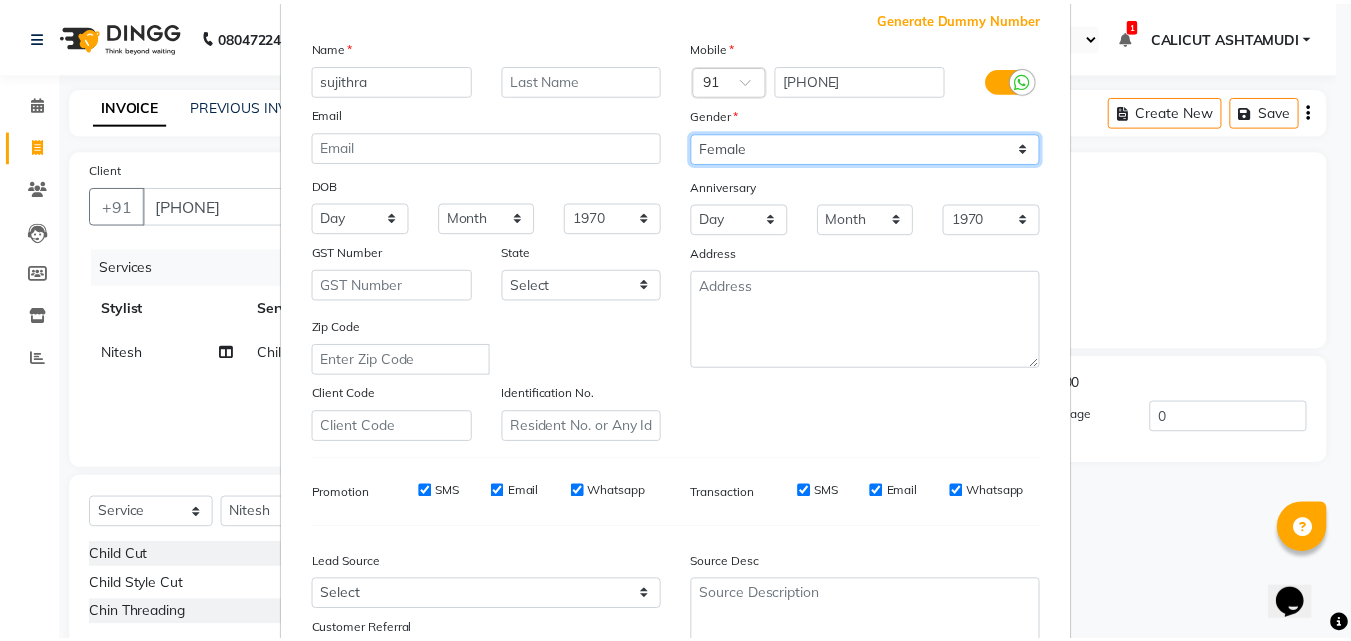 scroll, scrollTop: 282, scrollLeft: 0, axis: vertical 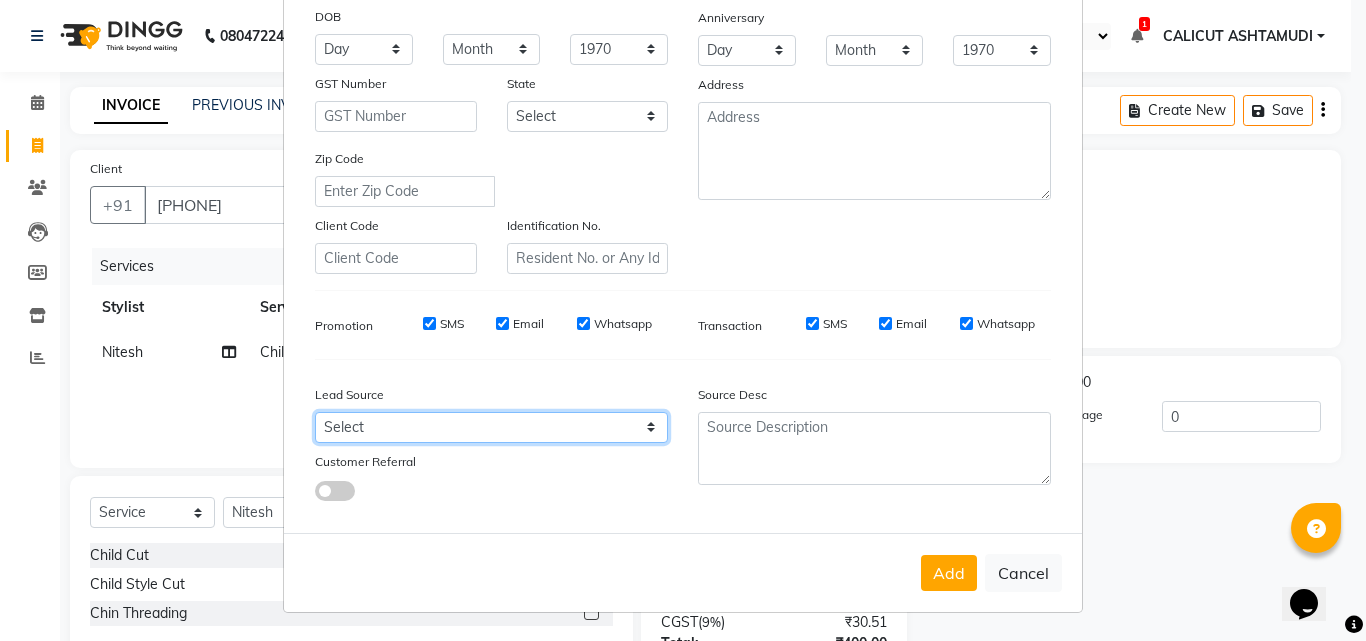 click on "Select Walk-in Referral Internet Friend Word of Mouth Advertisement Facebook JustDial Google Other Instagram  YouTube  WhatsApp" at bounding box center (491, 427) 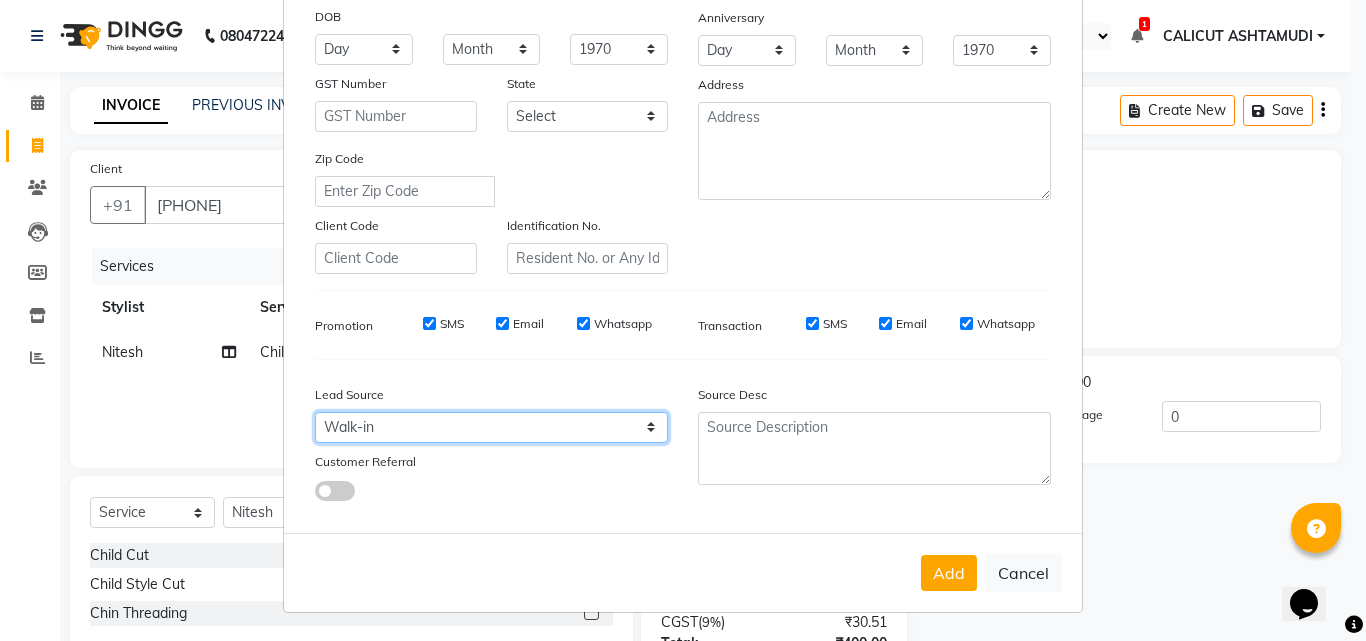 click on "Select Walk-in Referral Internet Friend Word of Mouth Advertisement Facebook JustDial Google Other Instagram  YouTube  WhatsApp" at bounding box center [491, 427] 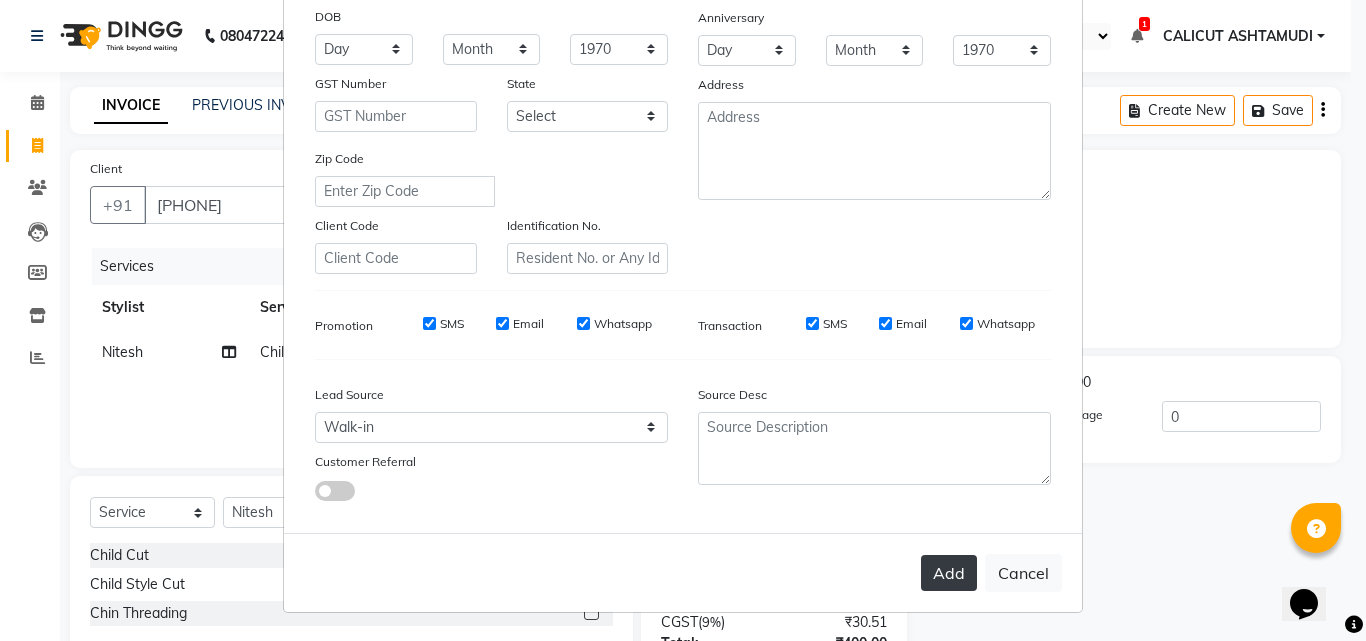 click on "Add" at bounding box center (949, 573) 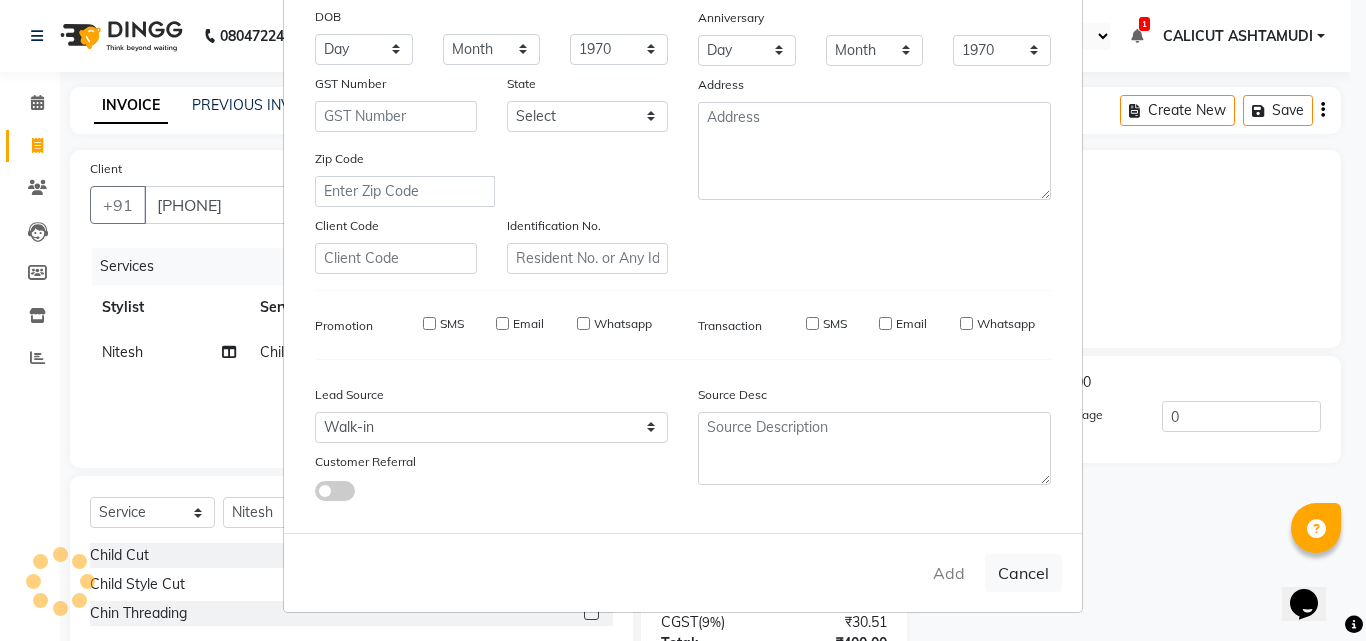 type 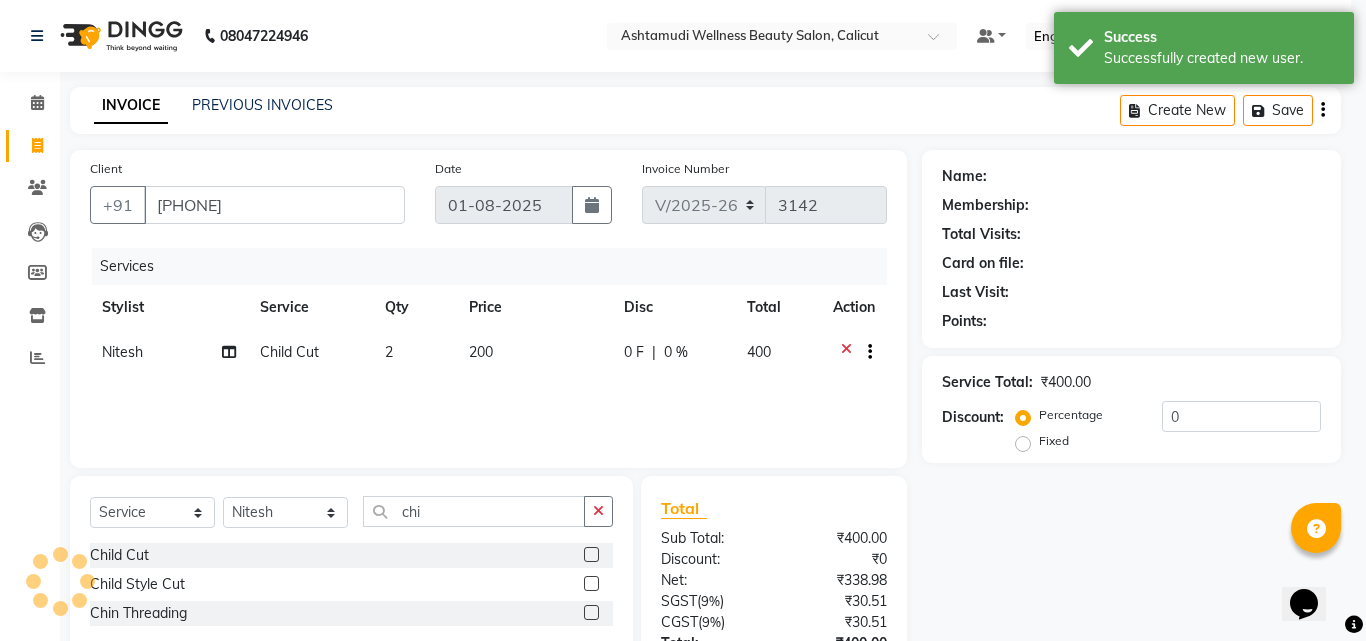 select on "1: Object" 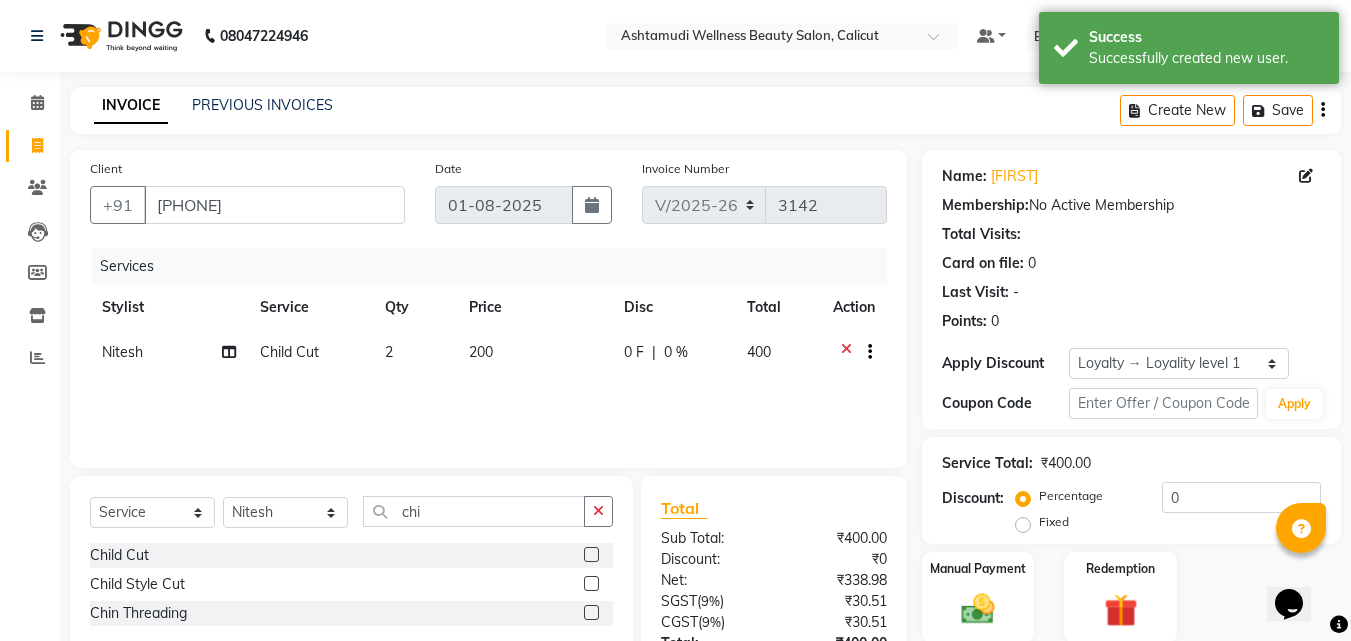 click on "2" 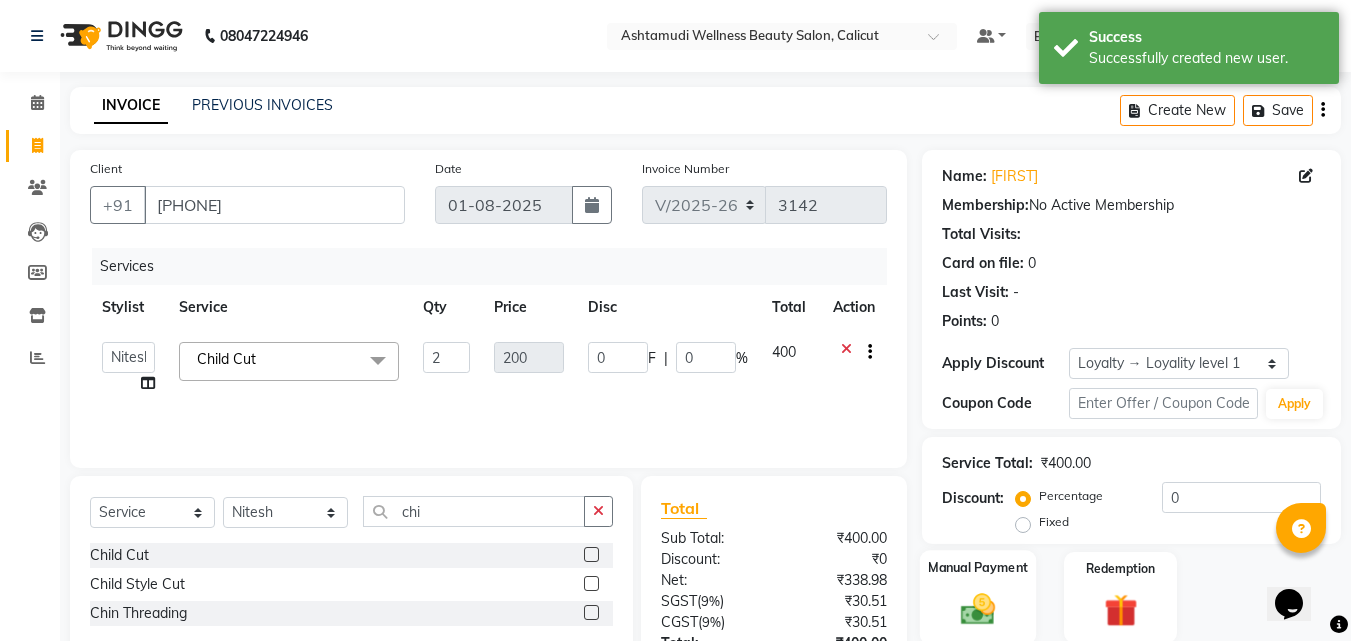 click 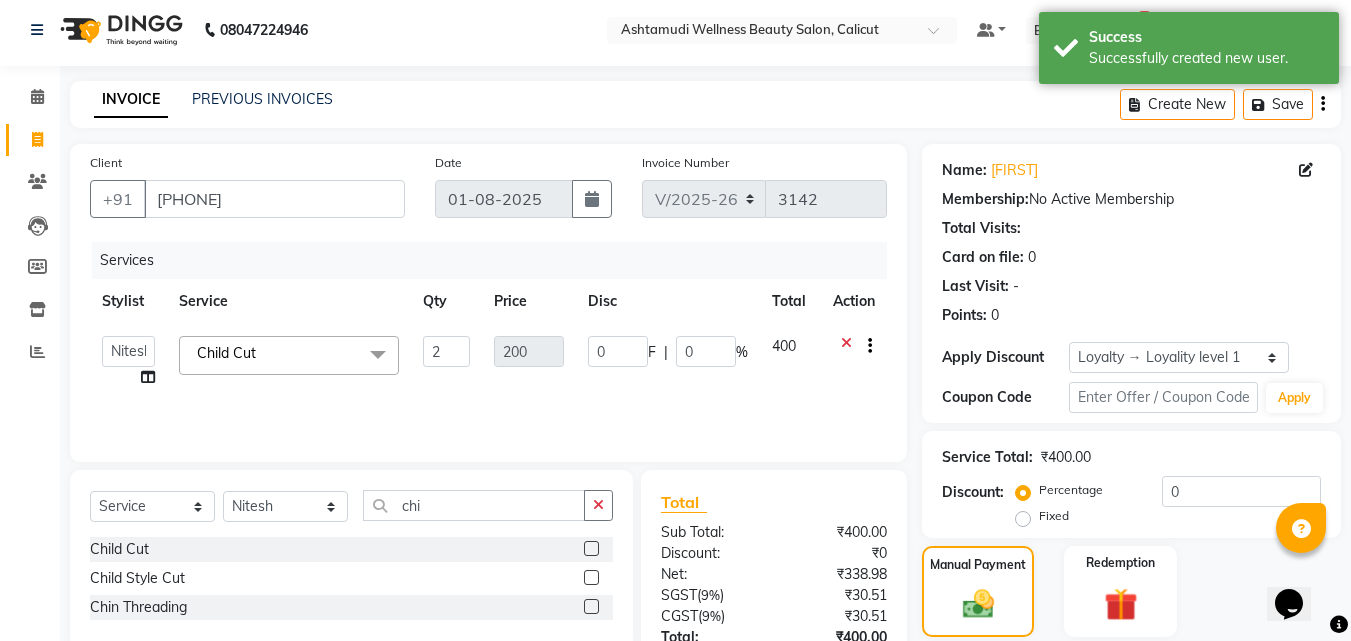 scroll, scrollTop: 200, scrollLeft: 0, axis: vertical 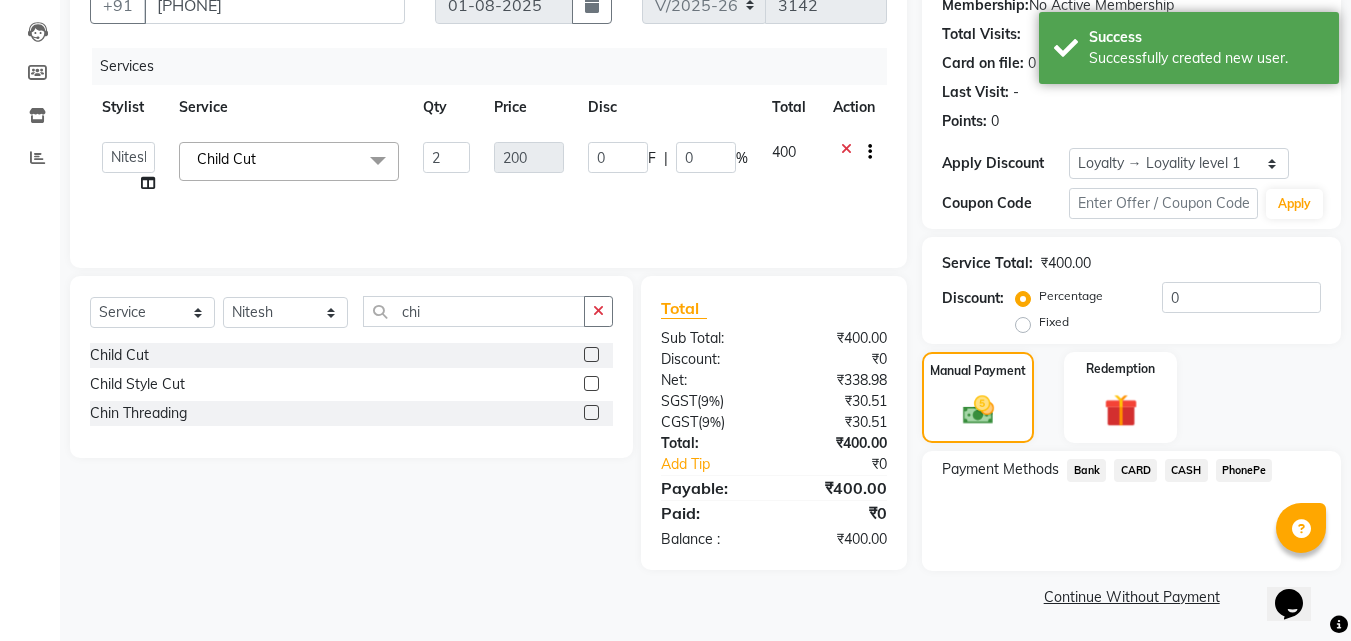 click on "CARD" 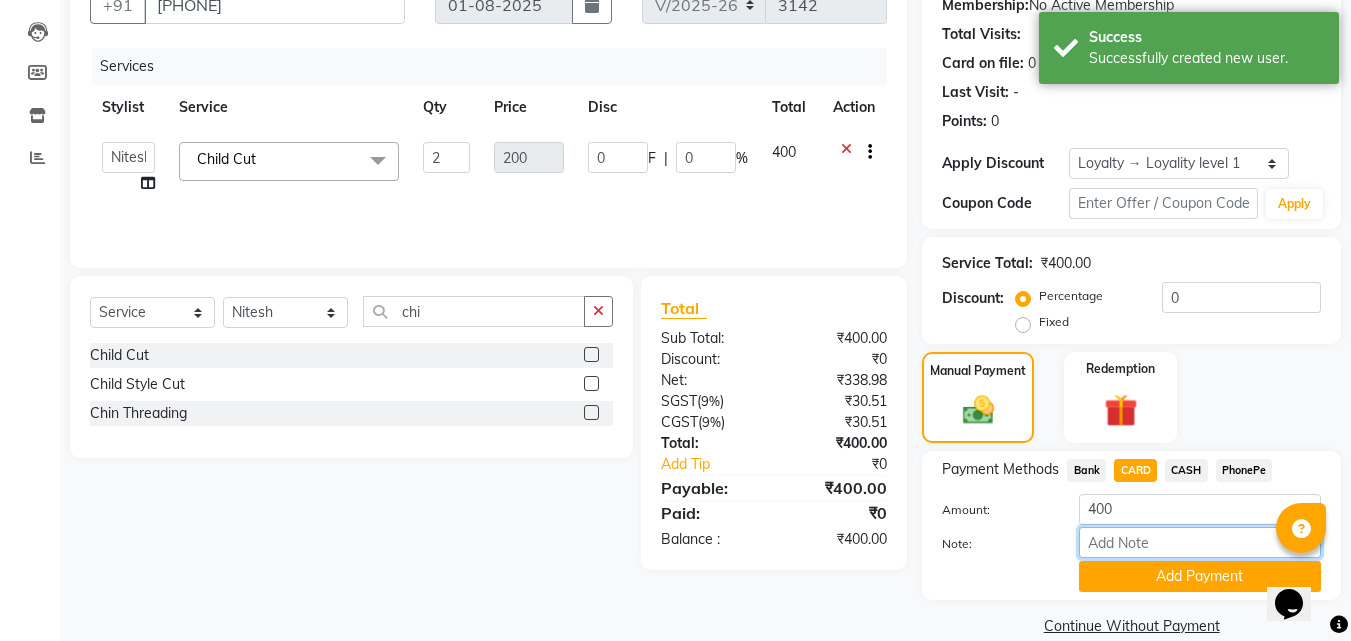 drag, startPoint x: 1129, startPoint y: 545, endPoint x: 1169, endPoint y: 522, distance: 46.141087 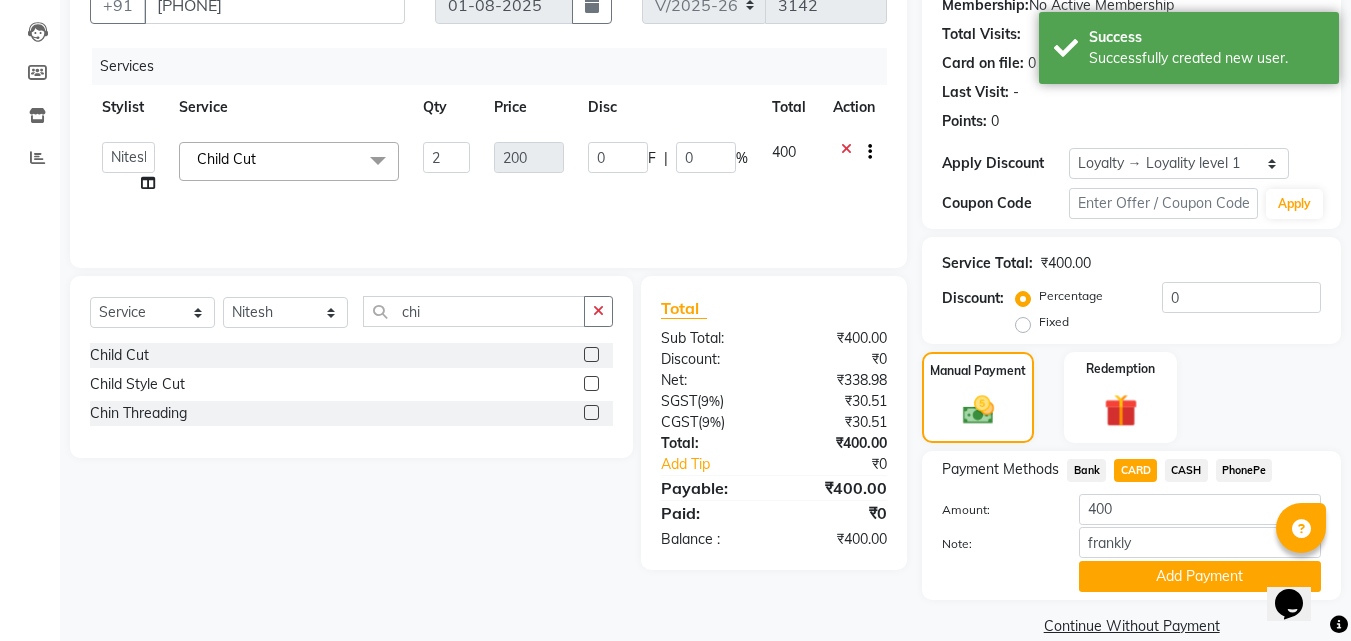 click on "Payment Methods  Bank   CARD   CASH   PhonePe  Amount: 400 Note: frankly Add Payment" 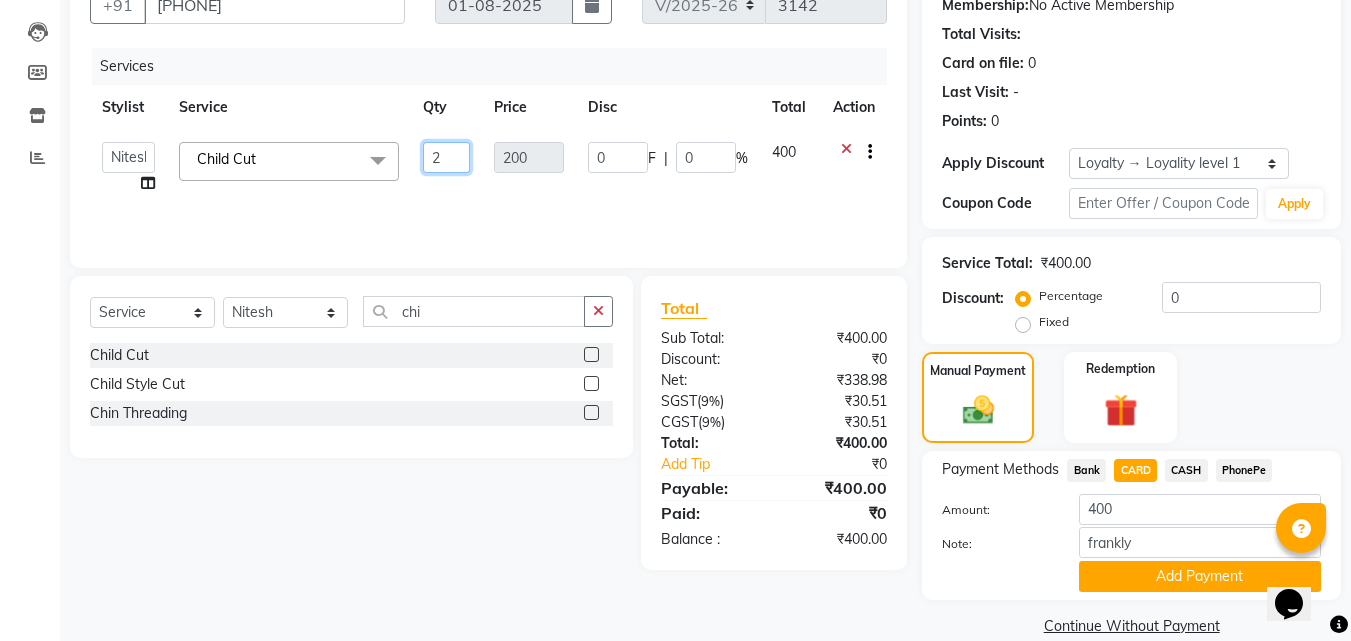 click on "2" 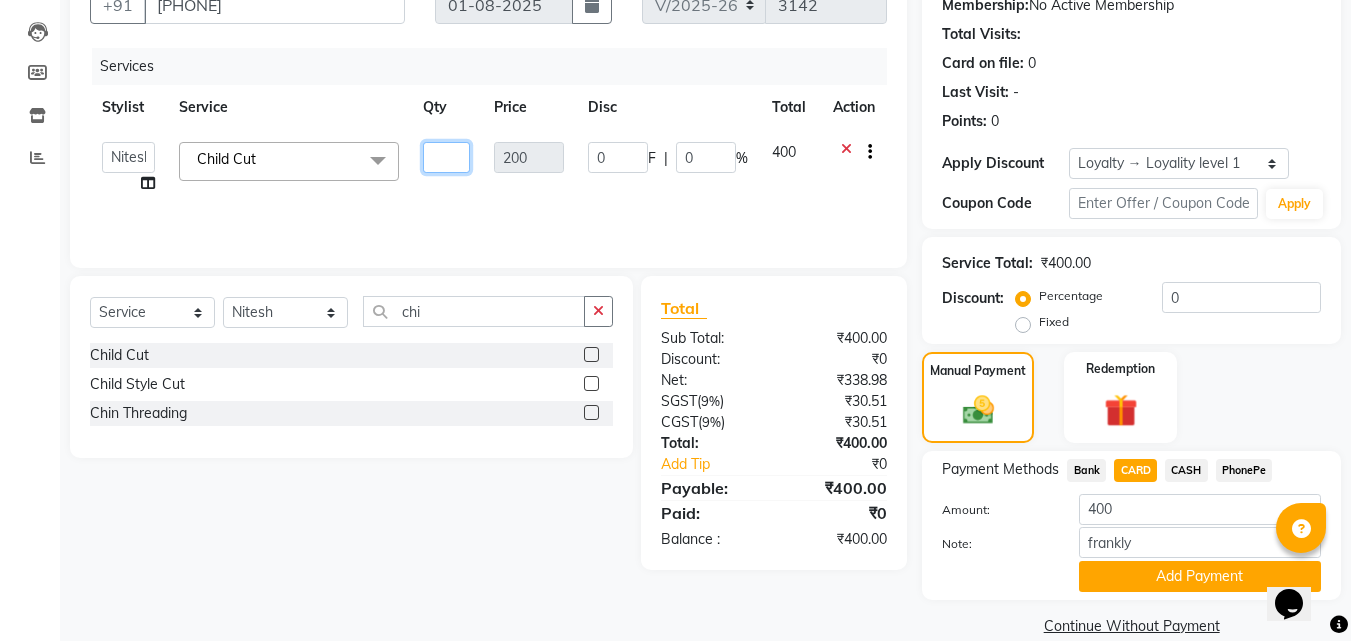 type on "1" 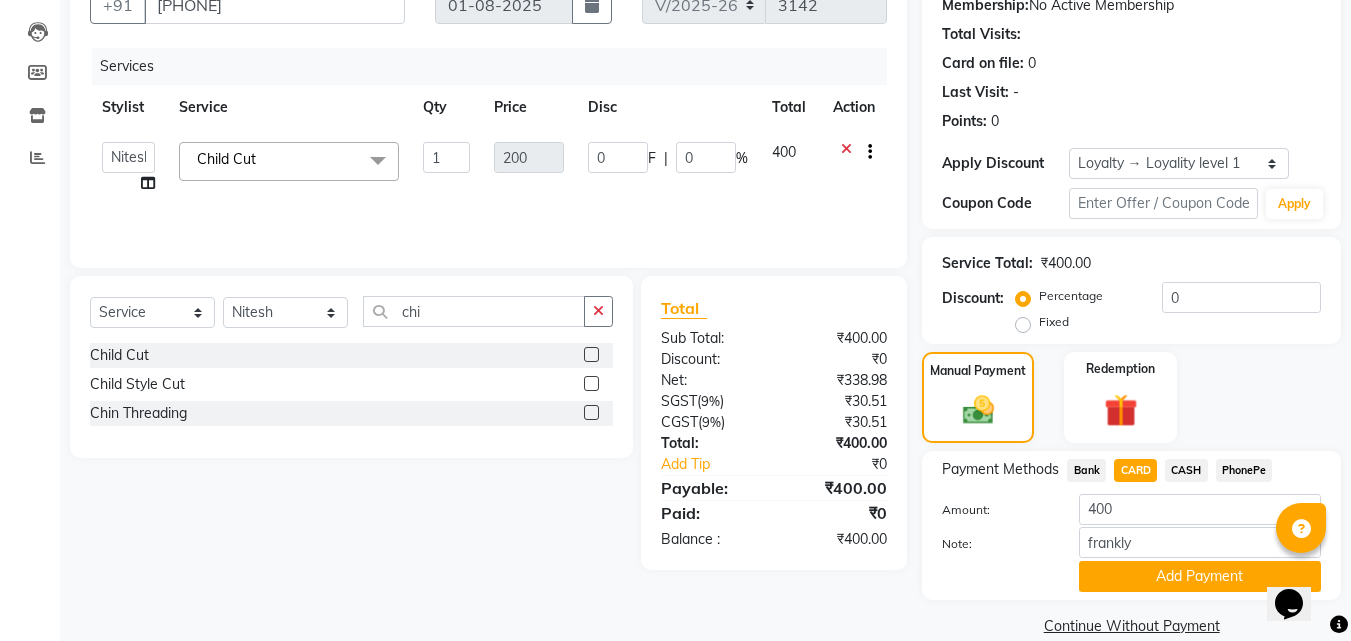 click on "Services Stylist Service Qty Price Disc Total Action  [FIRST] [LAST]   AMBILI C   ANJANA DAS   ANKITHA   Arya   CALICUT ASHTAMUDI   FRANKLY	   GRACY   KRISHNA   Nitesh   [FIRST] [LAST]   Sewan ali   Sheela   SUHANA  SHABU   Titto  Child Cut  x Acne Facial Anti Acne Treatment Anti Ageing Facial Bridal Glow Facial De-Pigmentation Treatment Dermalite Fairness Facial Diamond Facial D-Tan Cleanup D-Tan Facial D-Tan Pack Fruit Facial Fyc Bamboo Charcoal Facial Fyc Bio Marine Facial Fyc Fruit Fusion Facial Fyc Luster Gold Facial Fyc Pure Vit-C Facial Fyc Red Wine Facial Gents Bridal Glow Facial Gents Dermalite Fairness Facial Gents Diamond Facial Gents D-Tan Cleanup Gents D-Tan Facial Gents Fruit Facial Gents Fyc Bamboo Charcoal Facial Gents Fyc Bio Marine Facial Gents Fyc Fruit Fusion Facial Gents Fyc Luster Gold Facial Gents Fyc Pure Vit C Facial Gents Fyc Red Wine Facial Gents Glovite Facial Gents Gold Facial Gents Hydra Brightening Facial Gents Hydra Facial Gents Hydramoist Facial Gents Microdermabrasion Treatment" 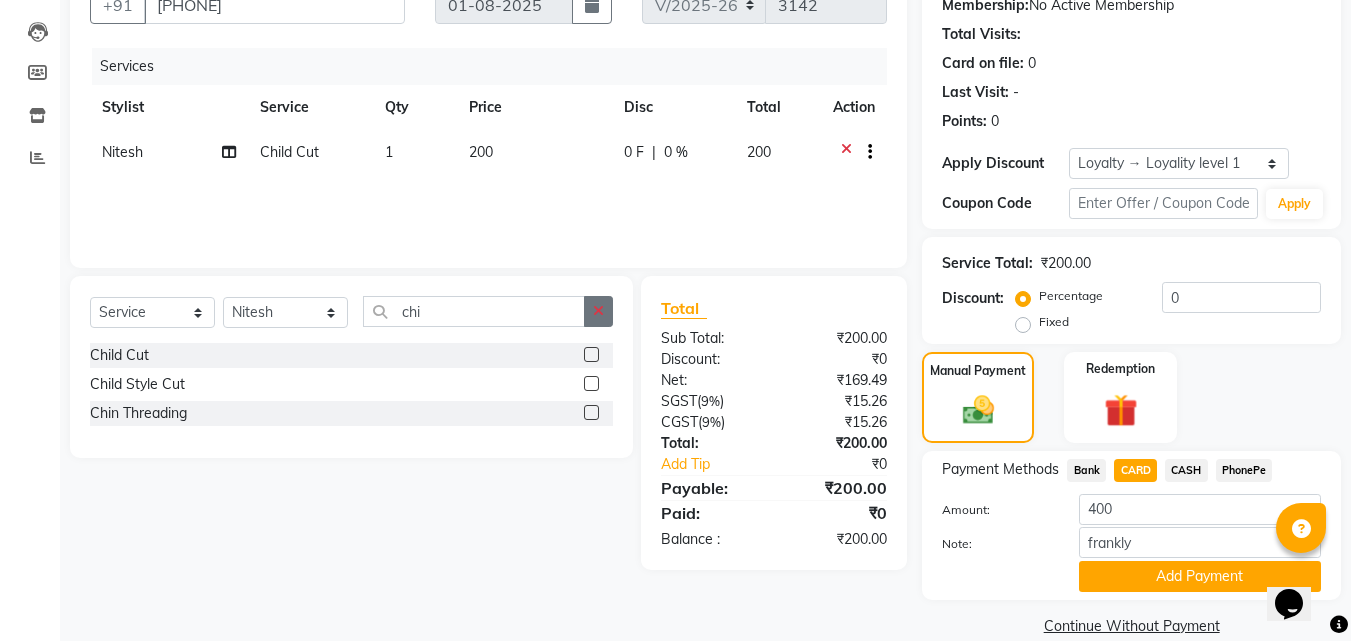 click 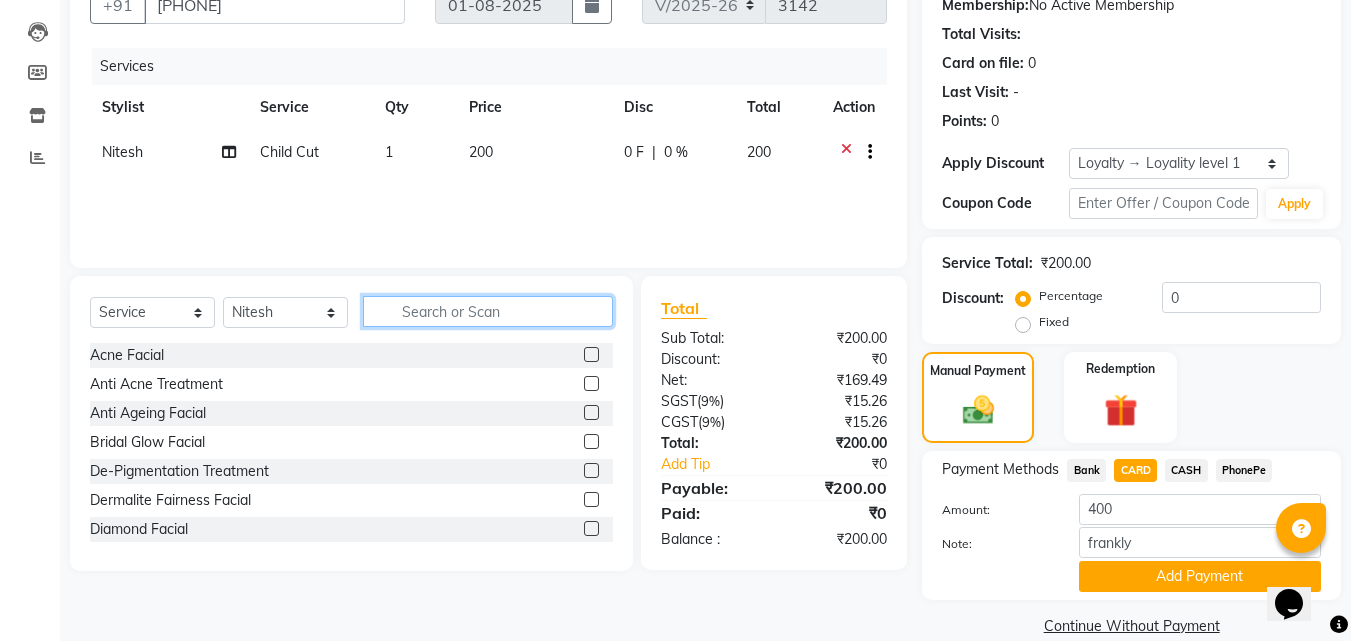 click 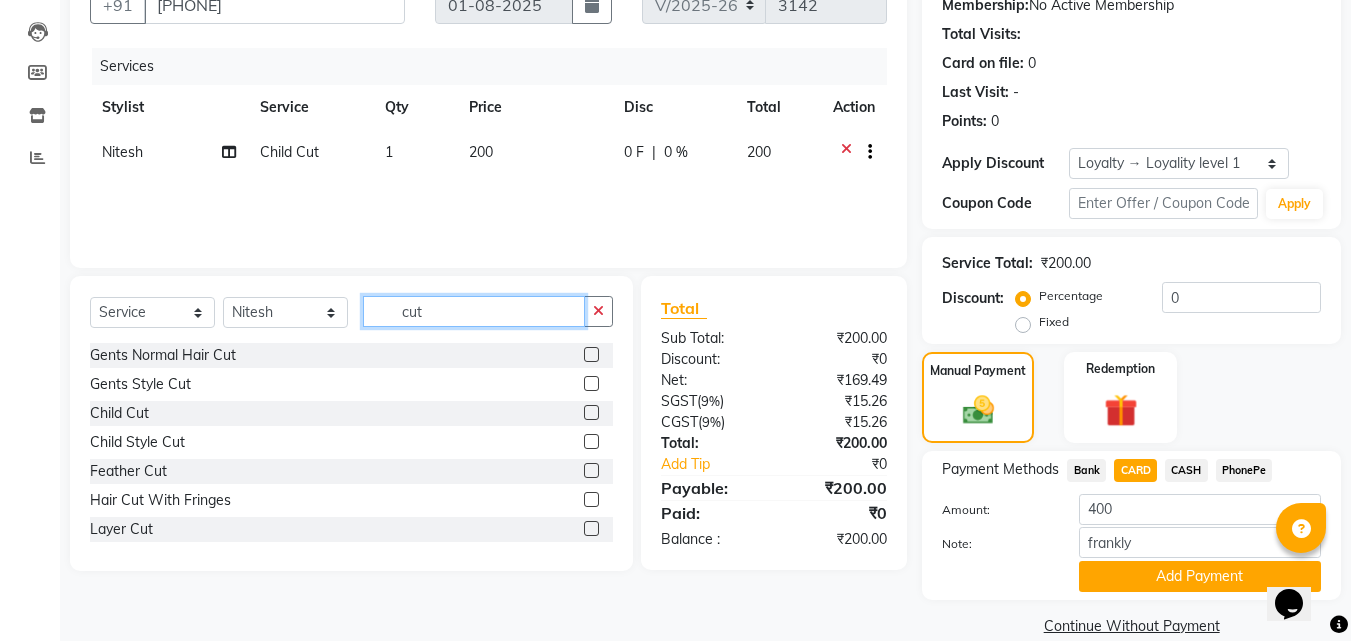 type on "cut" 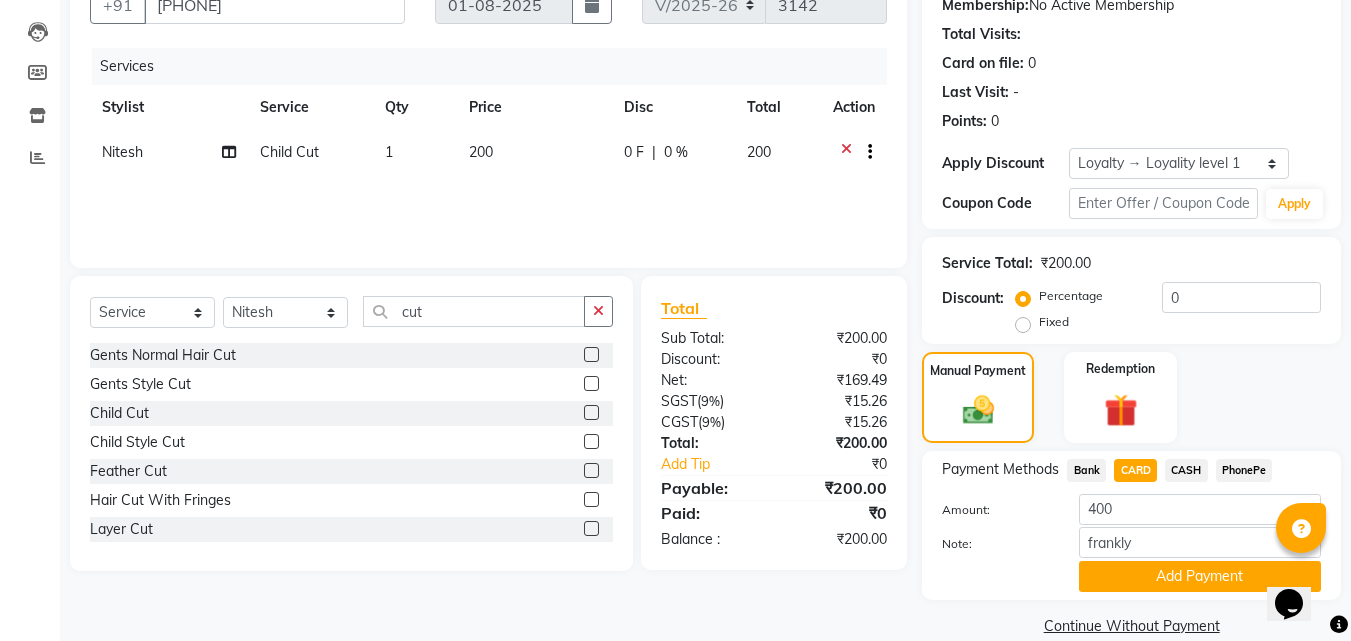 click 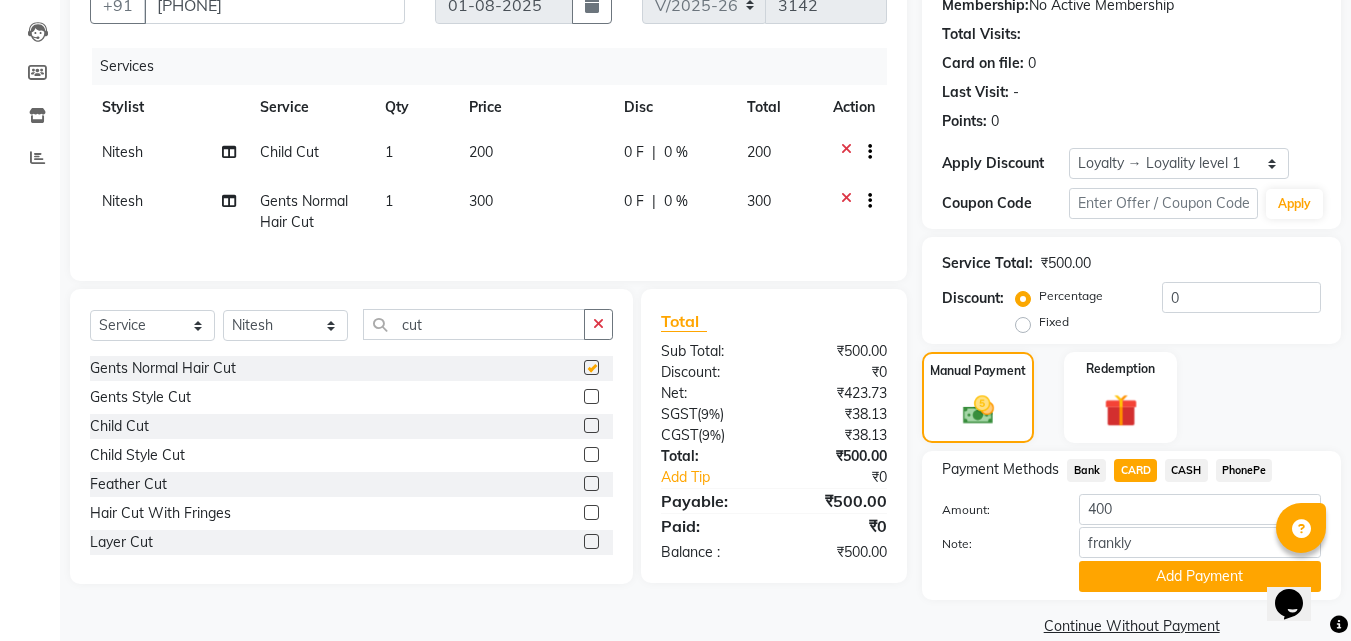 checkbox on "false" 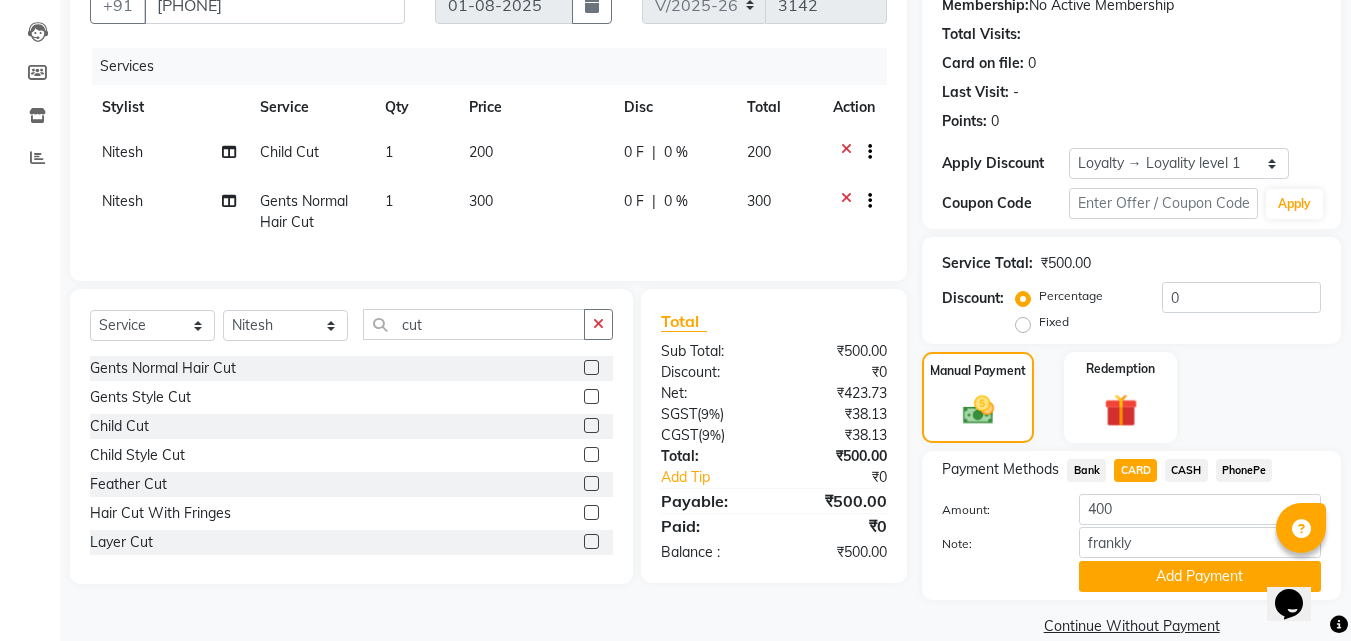 click on "Nitesh" 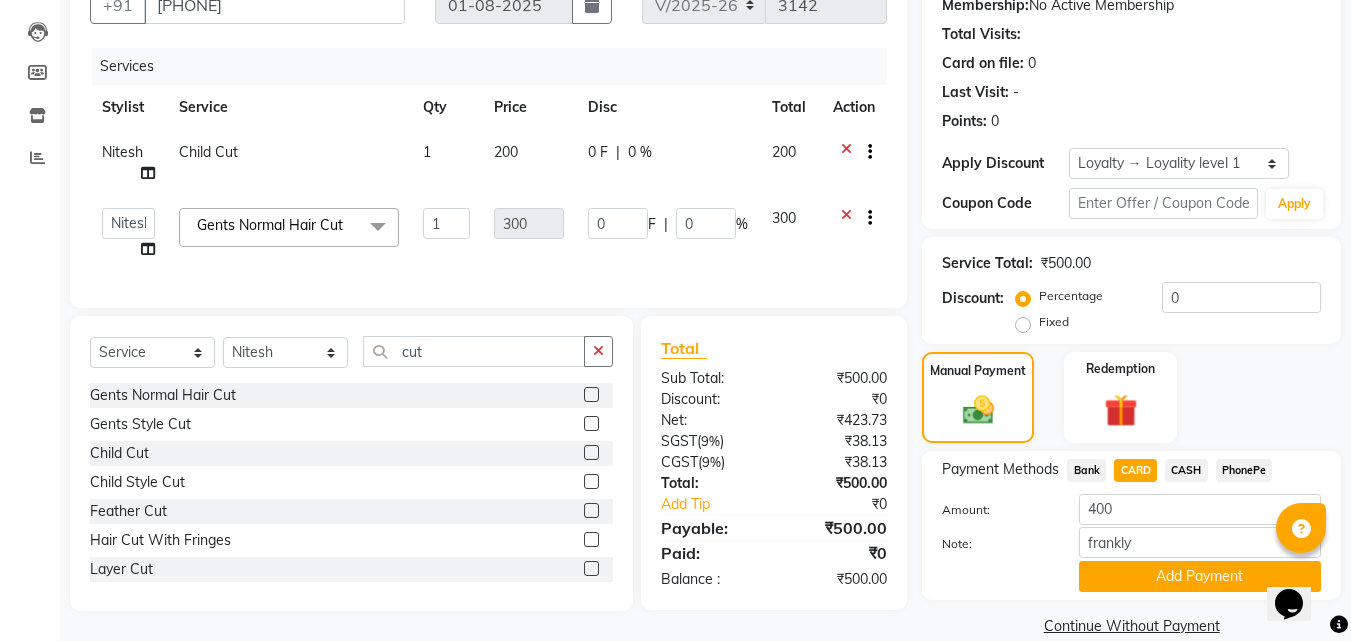 click on "Nitesh" 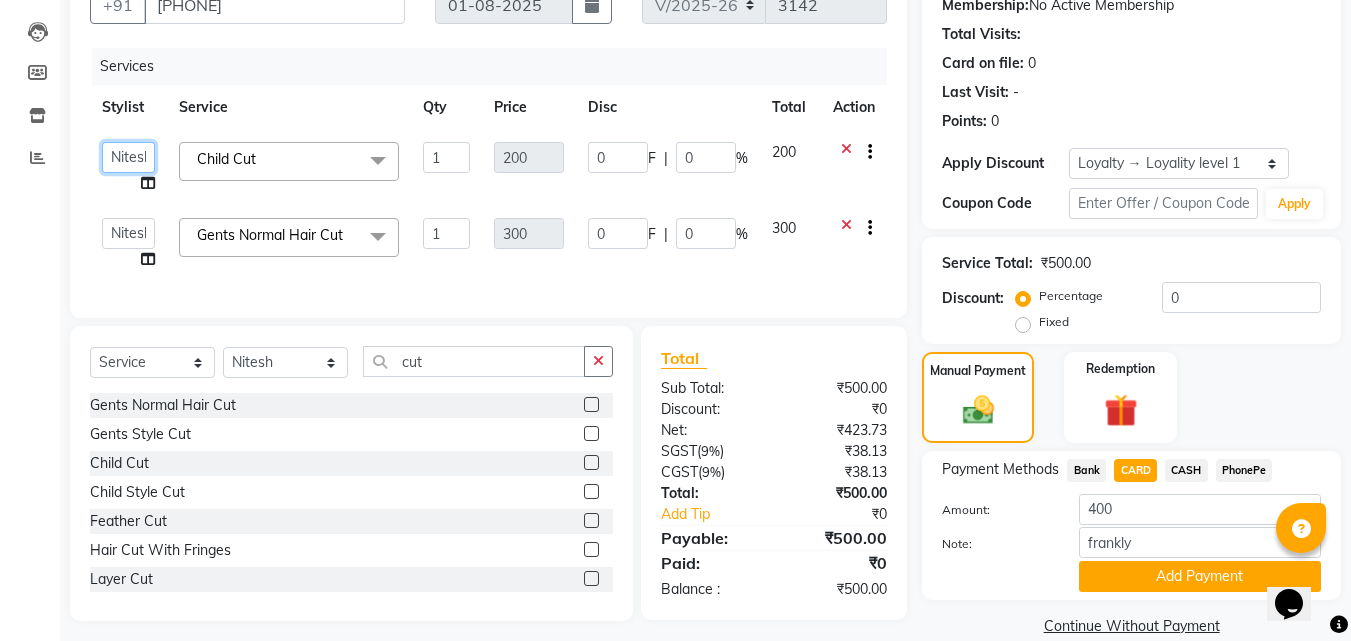click on "[FIRST] [LAST]   AMBILI C   ANJANA DAS   ANKITHA   Arya   CALICUT ASHTAMUDI   FRANKLY	   GRACY   KRISHNA   Nitesh   [FIRST] [LAST]   Sewan ali   Sheela   SUHANA  SHABU   Titto" 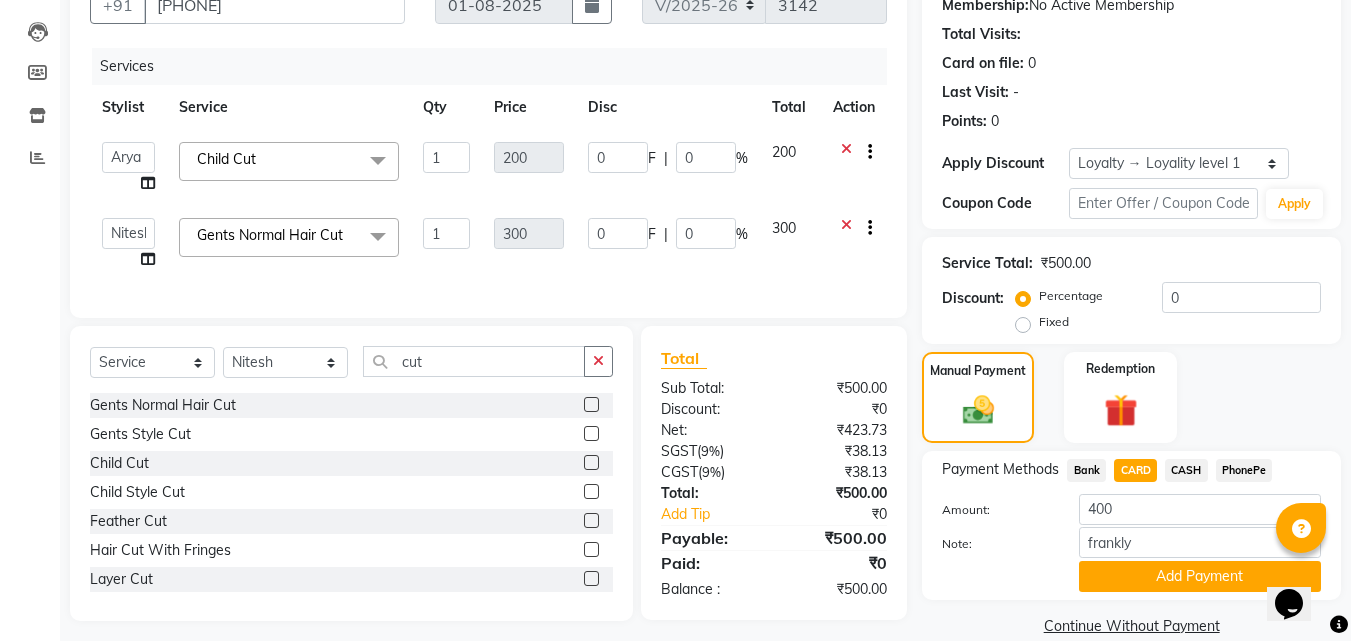 select on "85194" 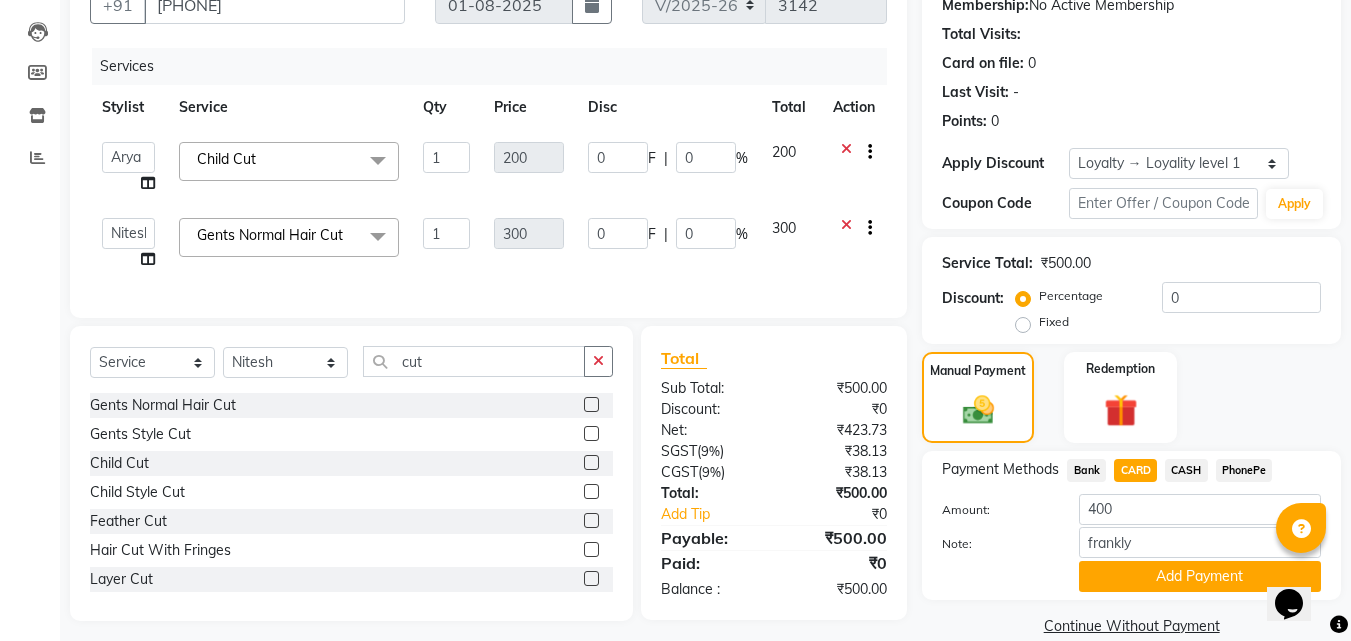click on "300" 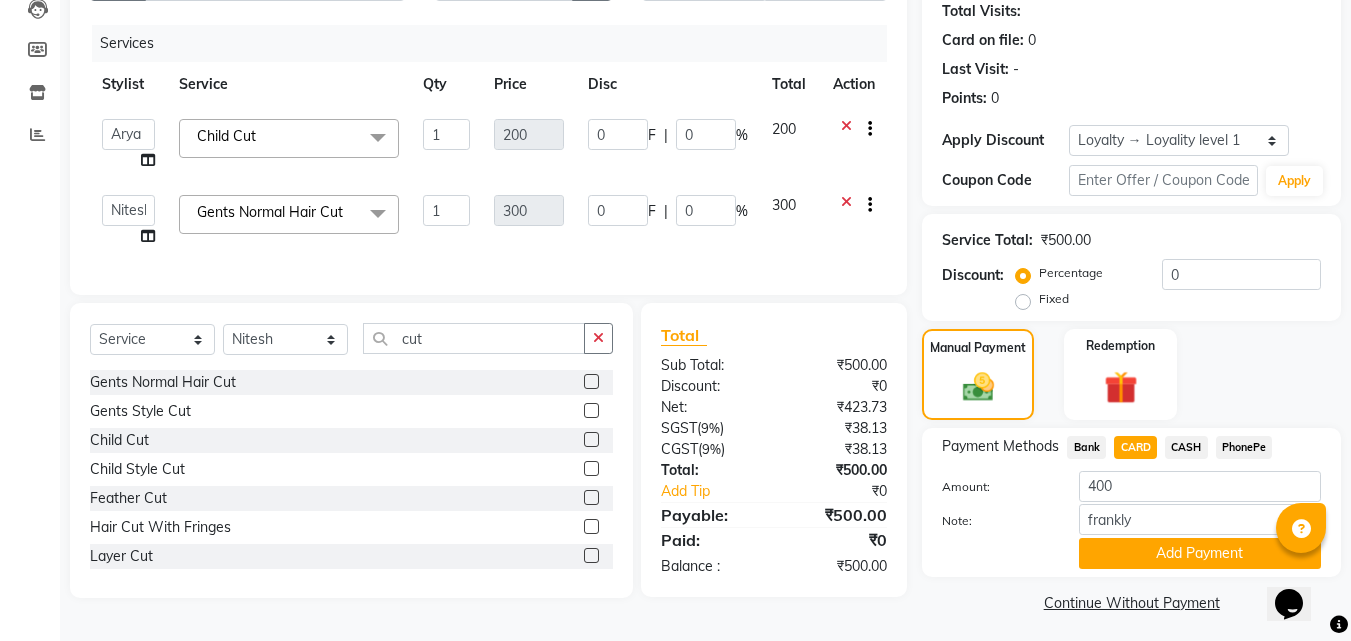 scroll, scrollTop: 230, scrollLeft: 0, axis: vertical 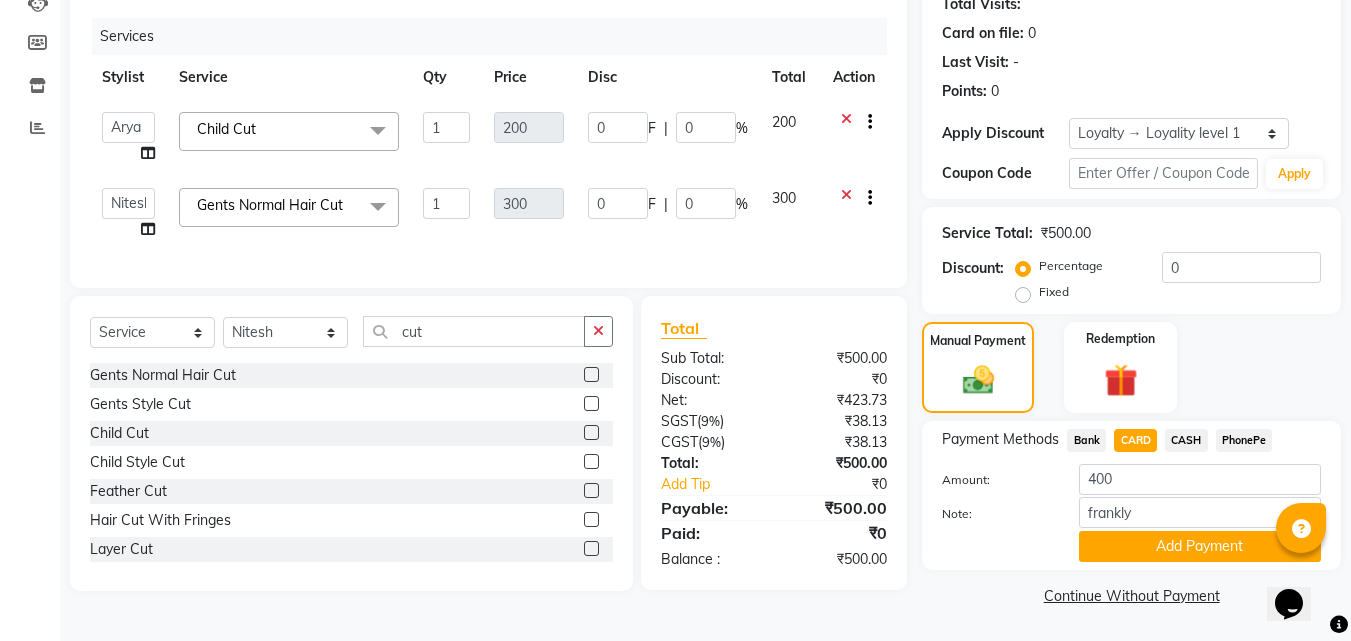 drag, startPoint x: 1207, startPoint y: 442, endPoint x: 1196, endPoint y: 448, distance: 12.529964 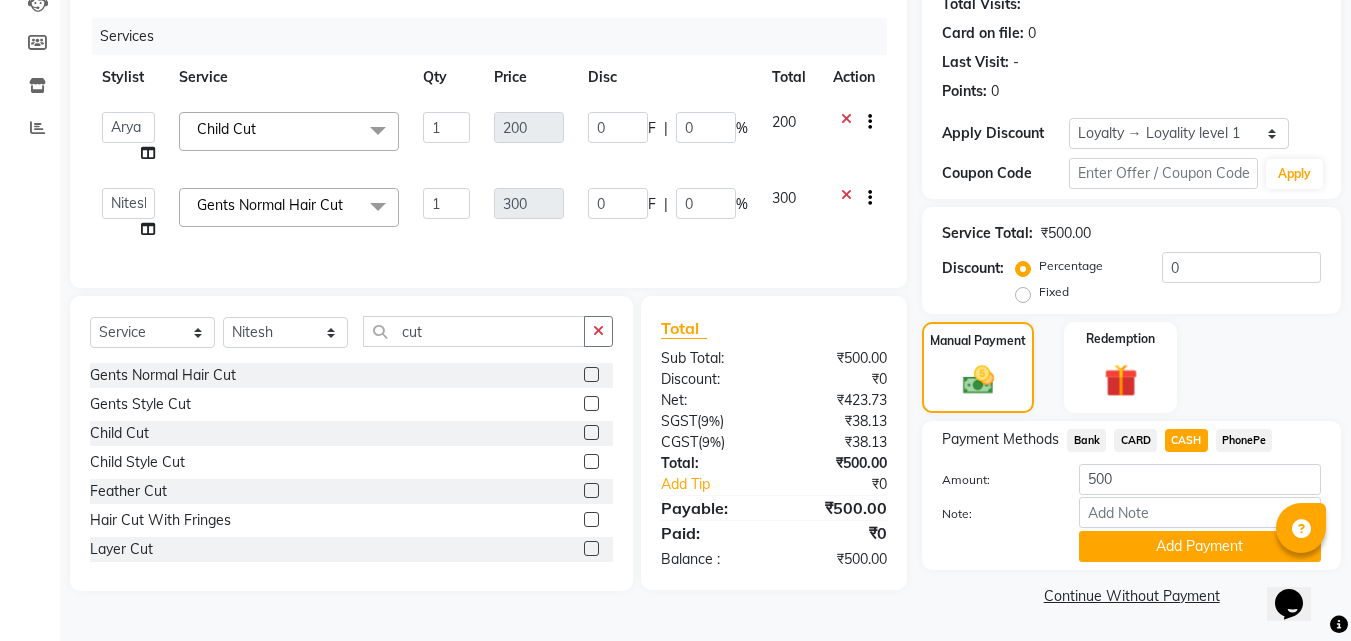 click on "CARD" 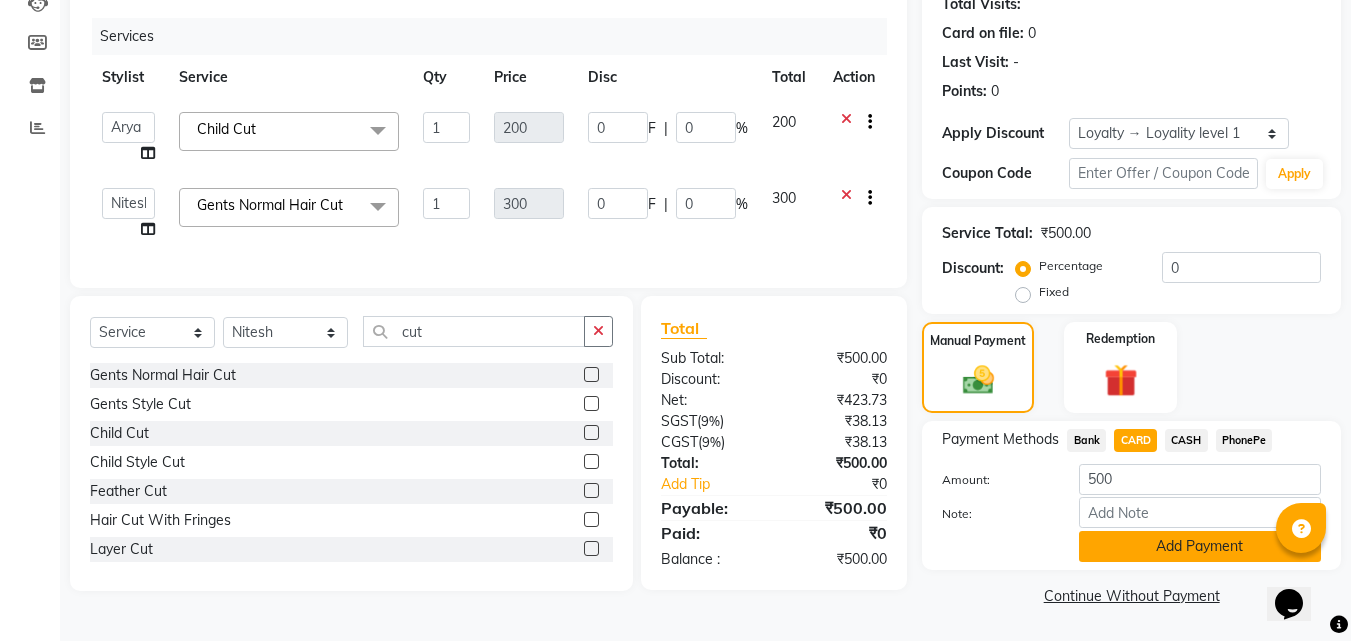 click on "Add Payment" 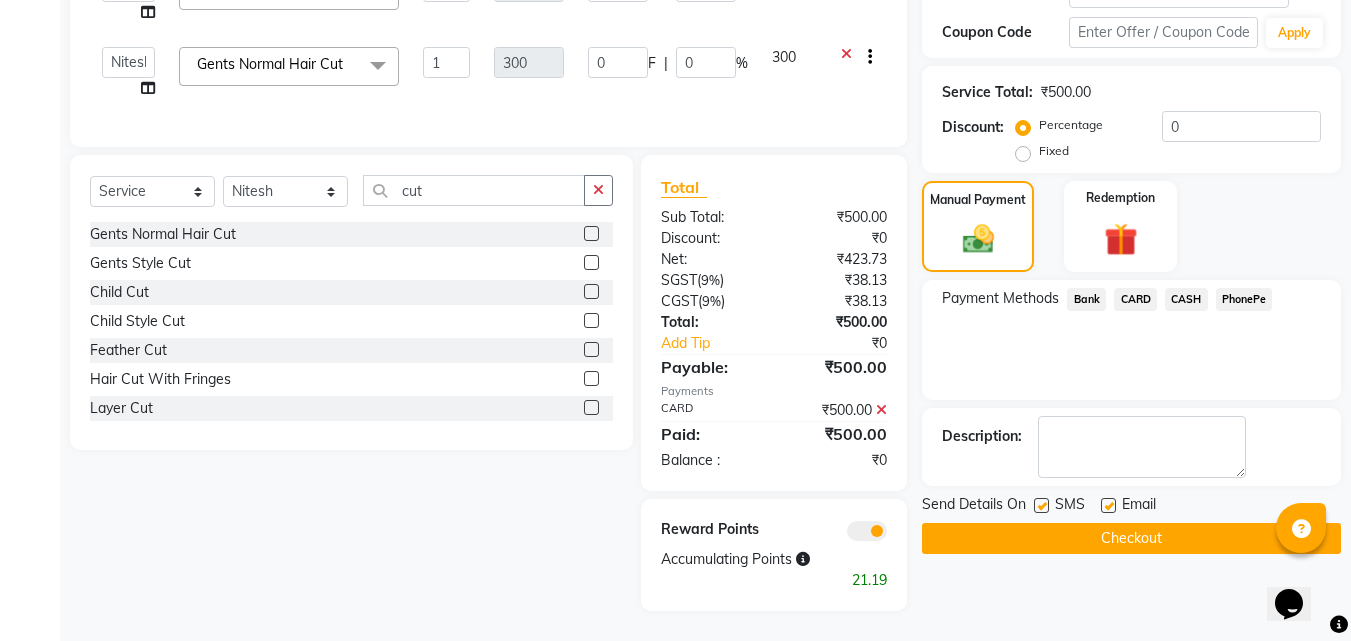 scroll, scrollTop: 386, scrollLeft: 0, axis: vertical 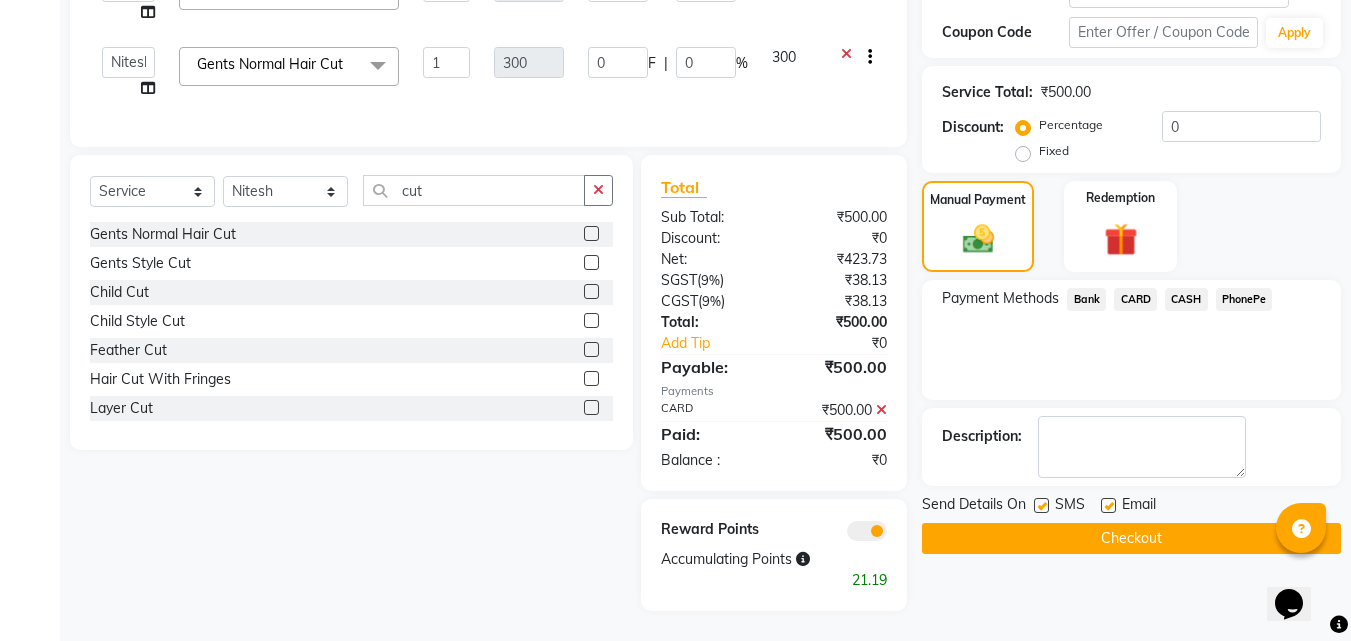 click on "Checkout" 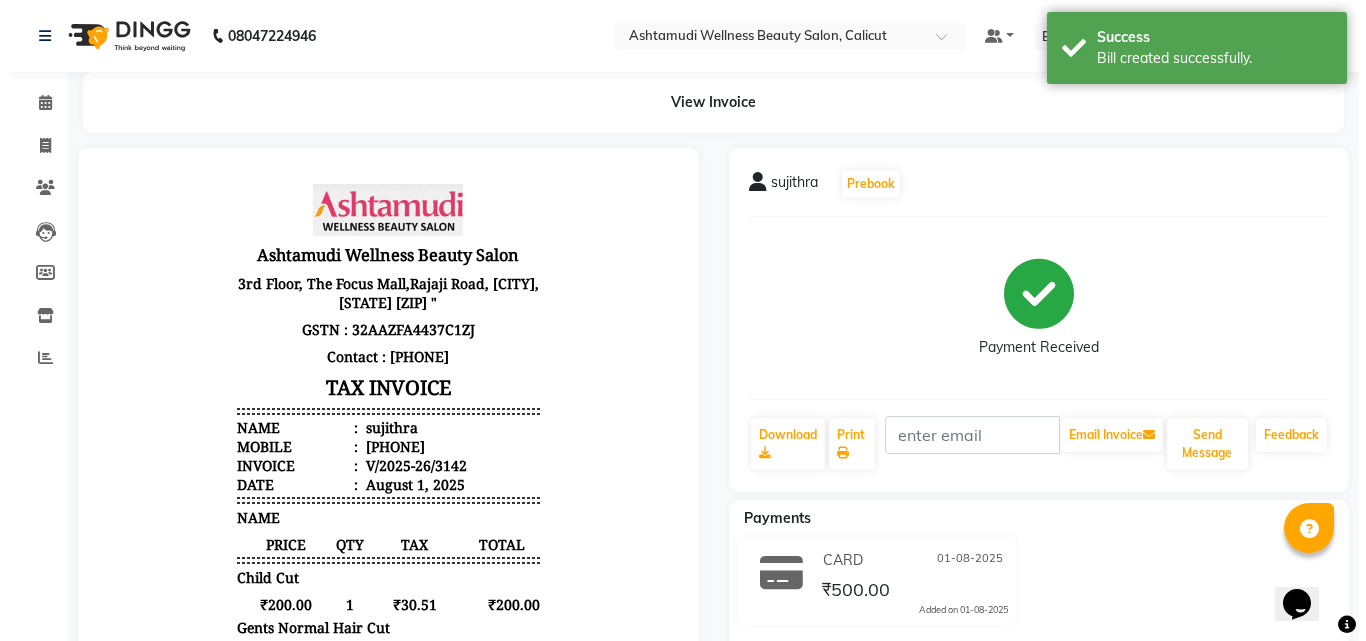 scroll, scrollTop: 0, scrollLeft: 0, axis: both 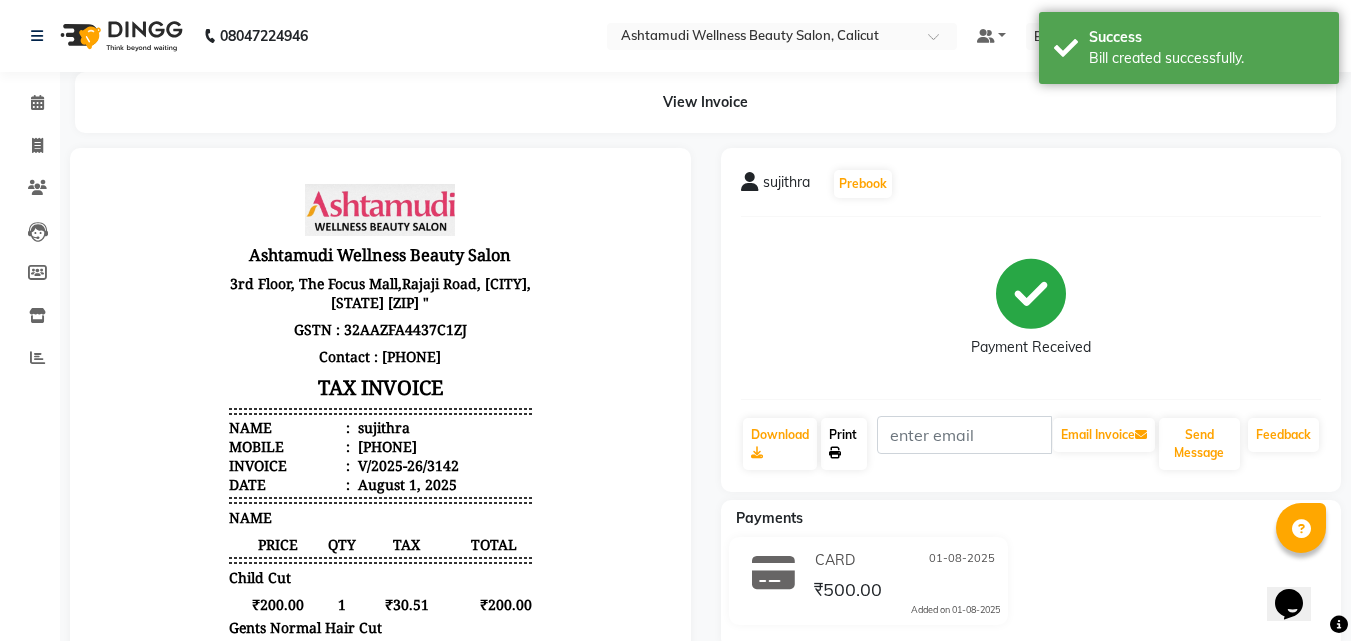 click 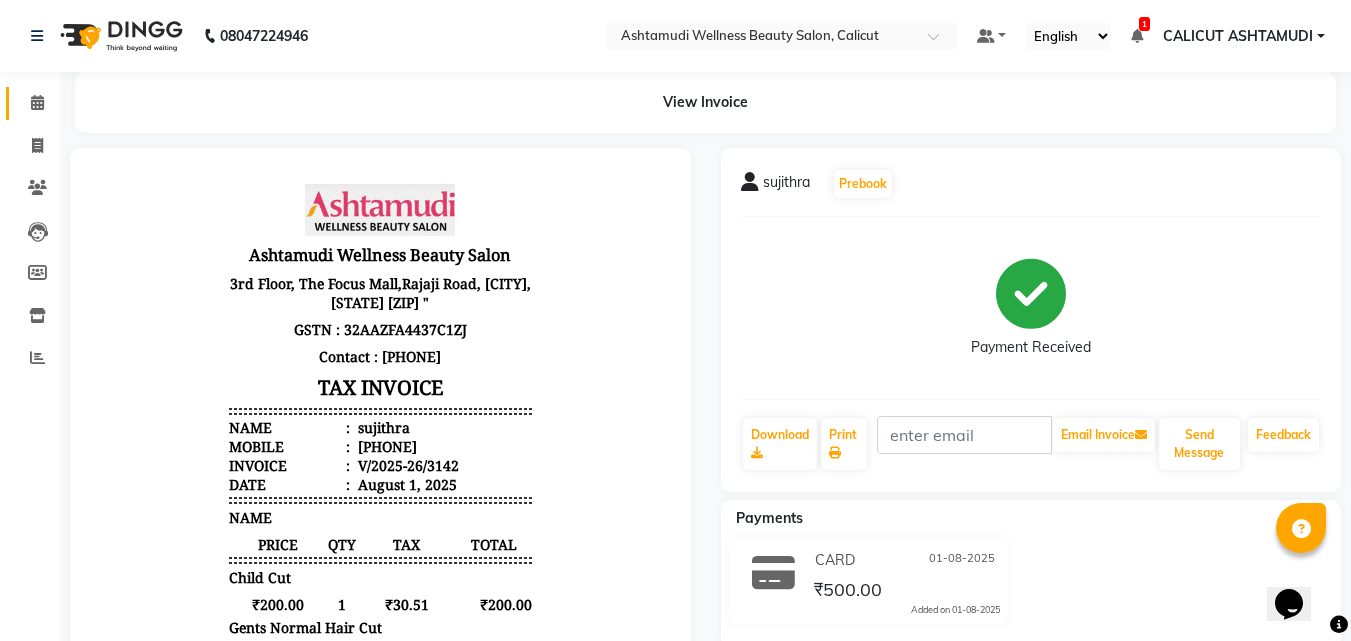 click on "Calendar" 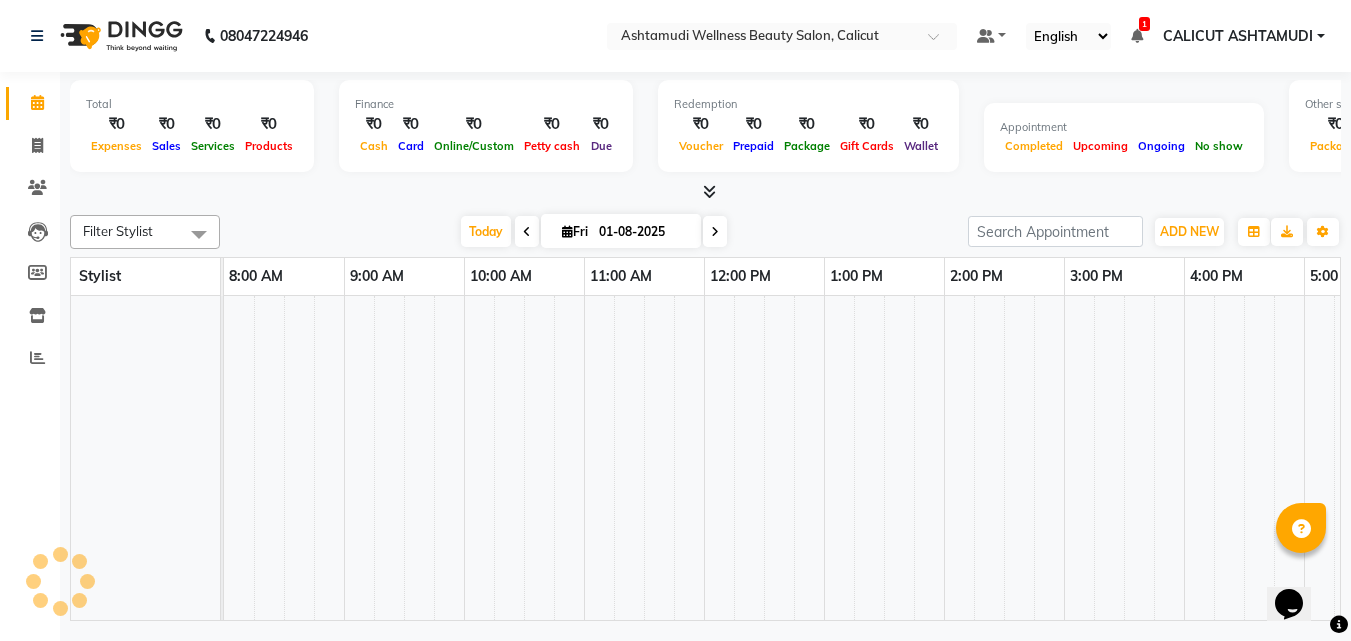 click on "Calendar" 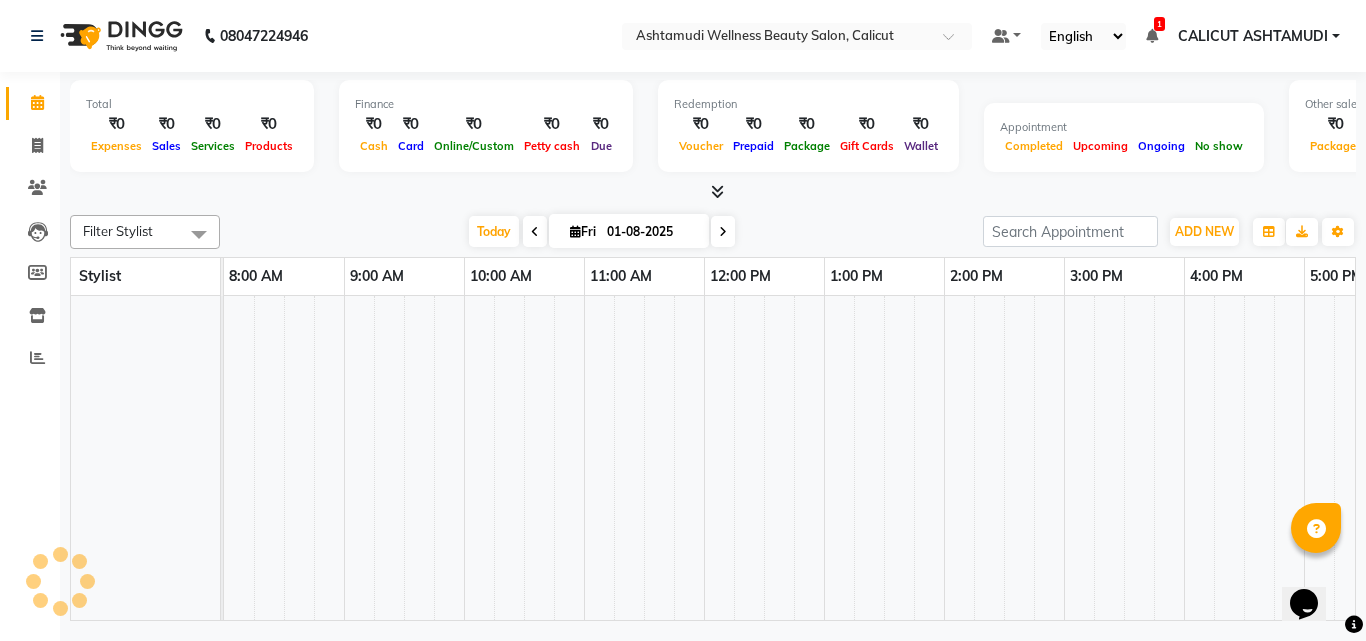 scroll, scrollTop: 0, scrollLeft: 669, axis: horizontal 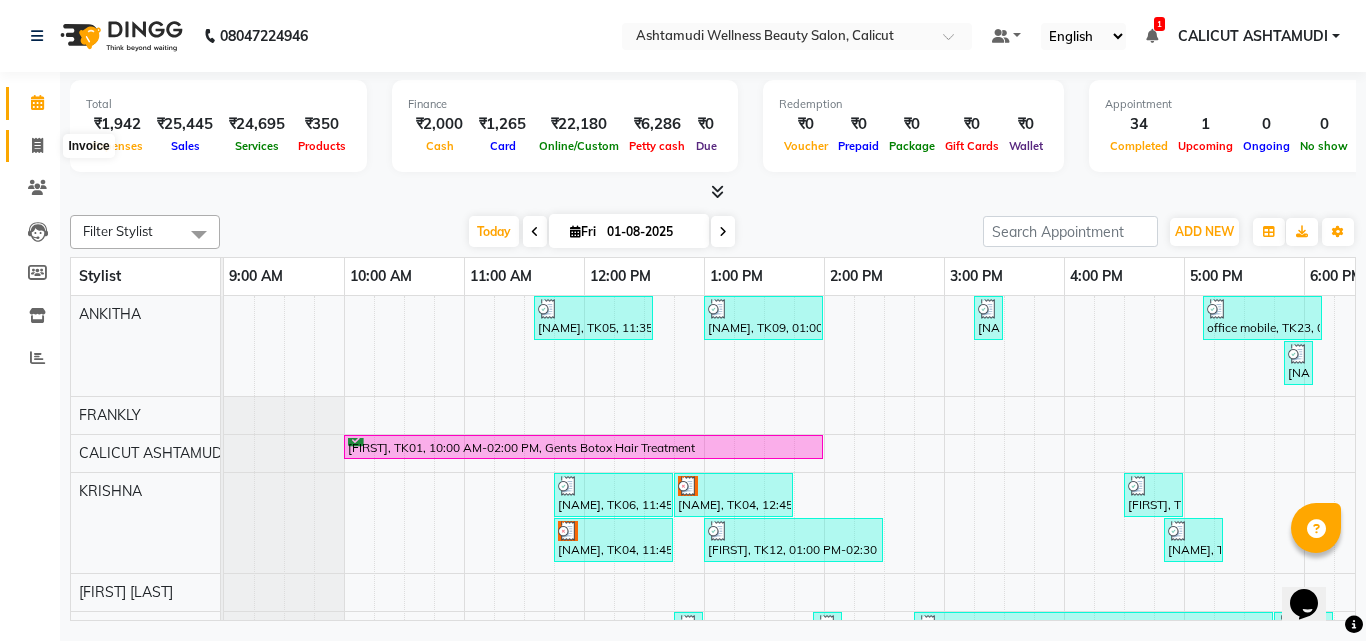 click 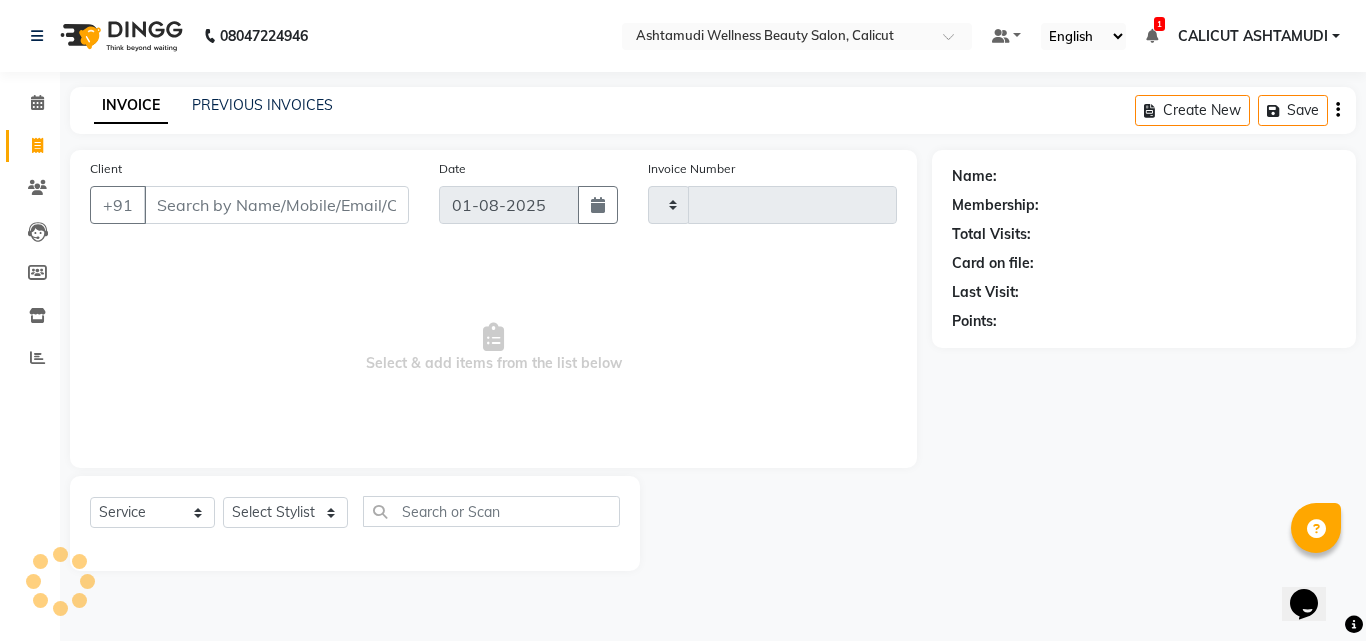 click 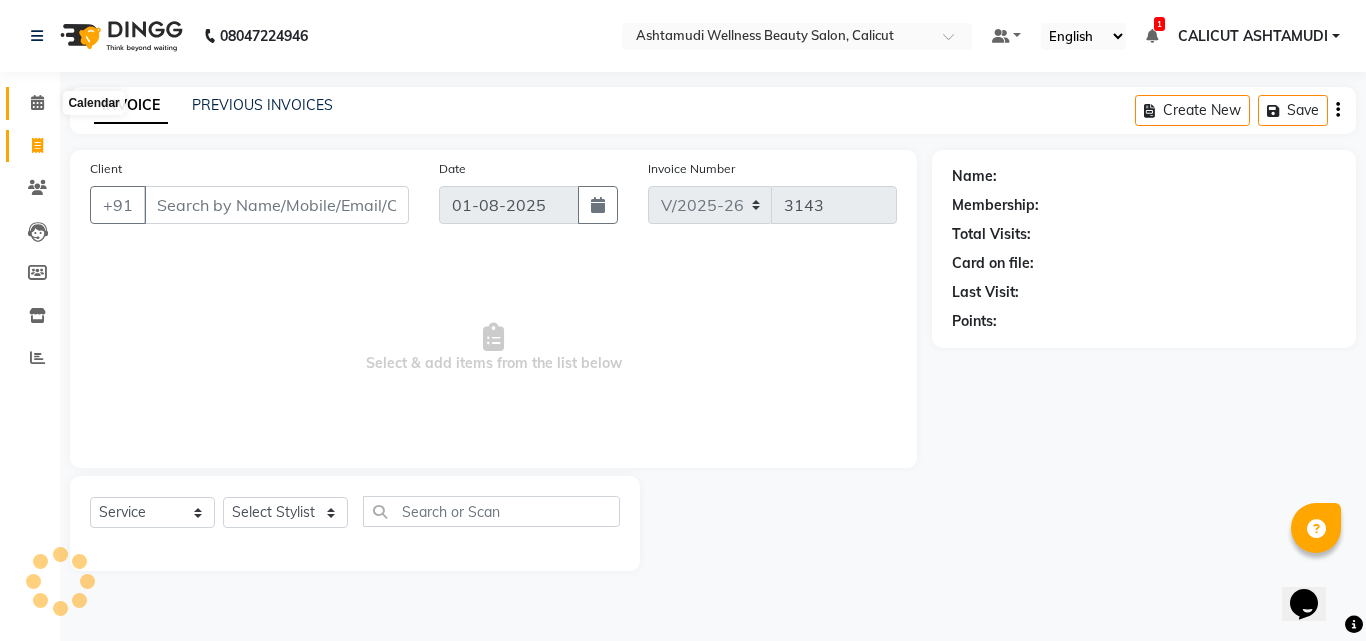 click 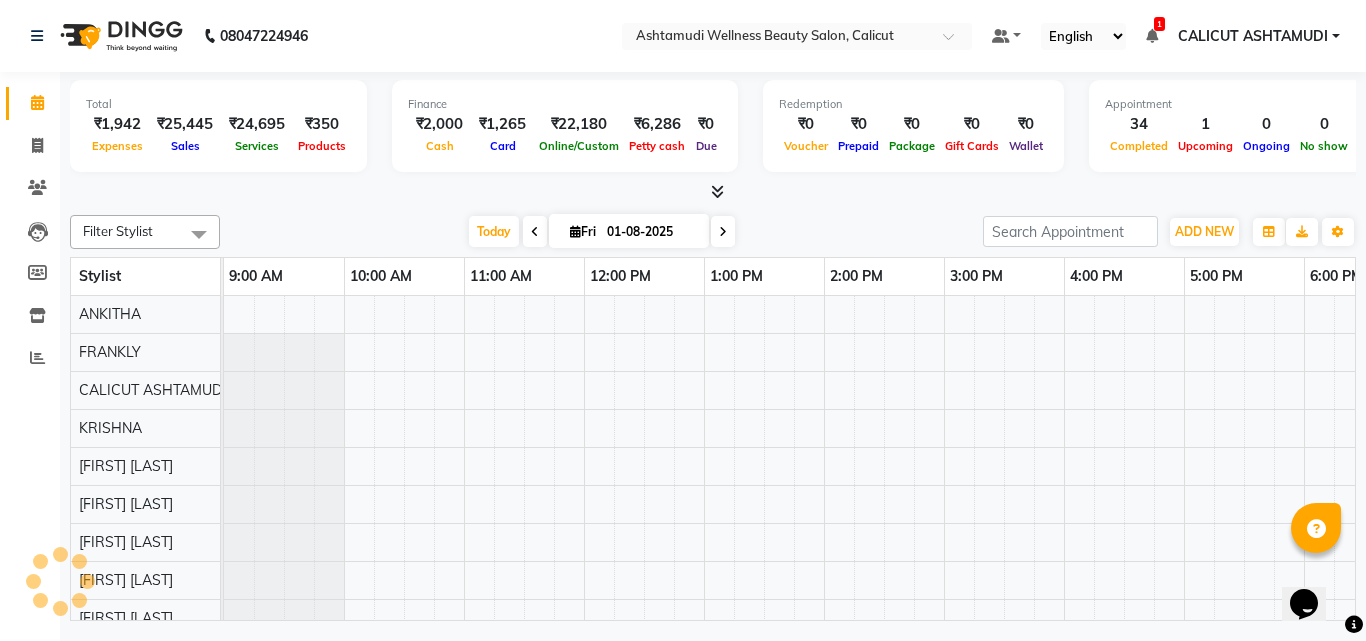 scroll, scrollTop: 0, scrollLeft: 0, axis: both 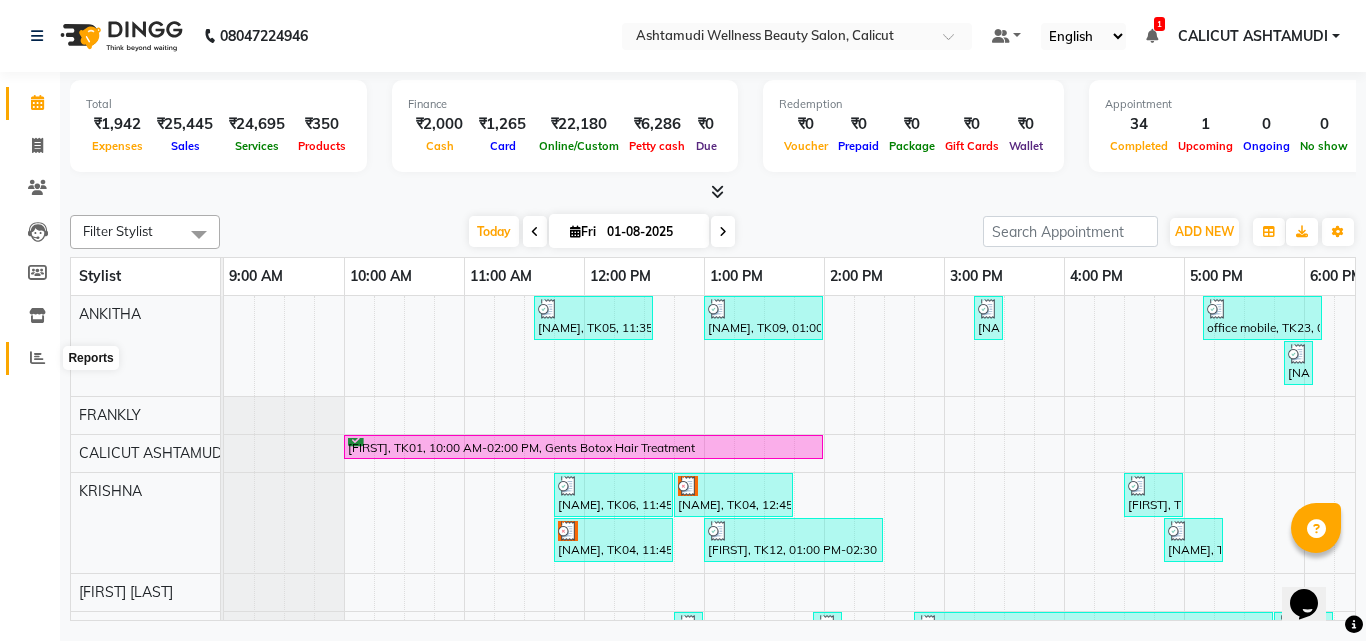 click 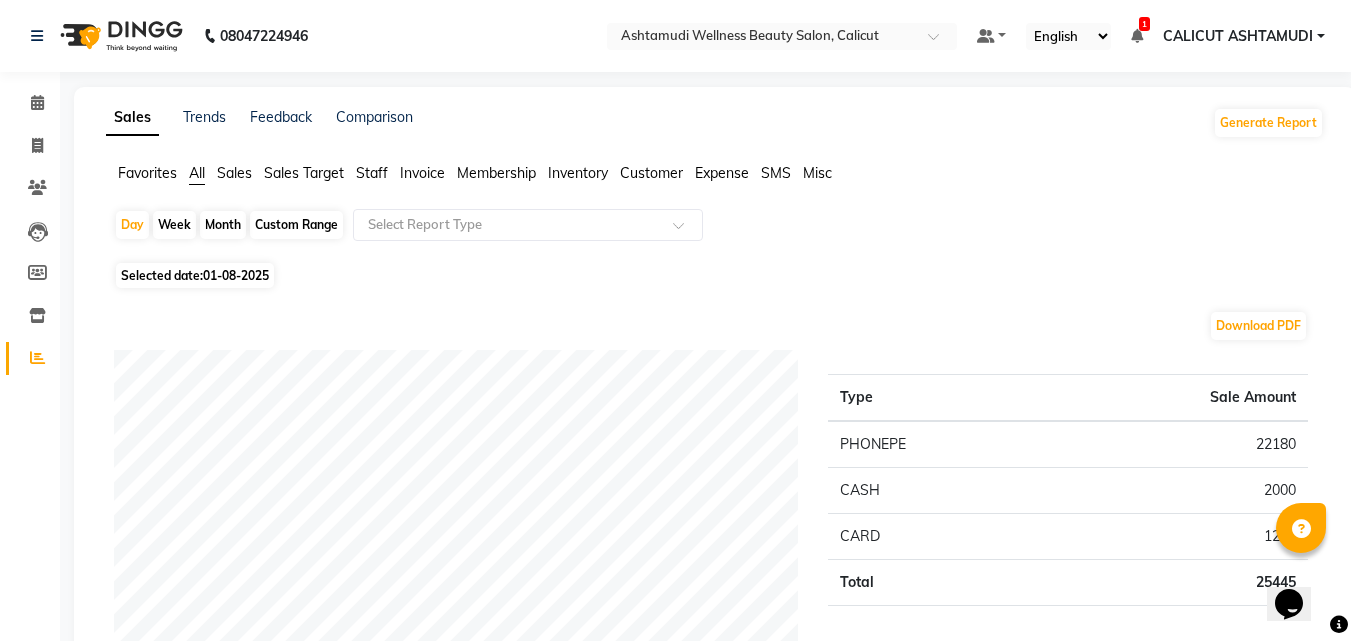 click on "Customer" 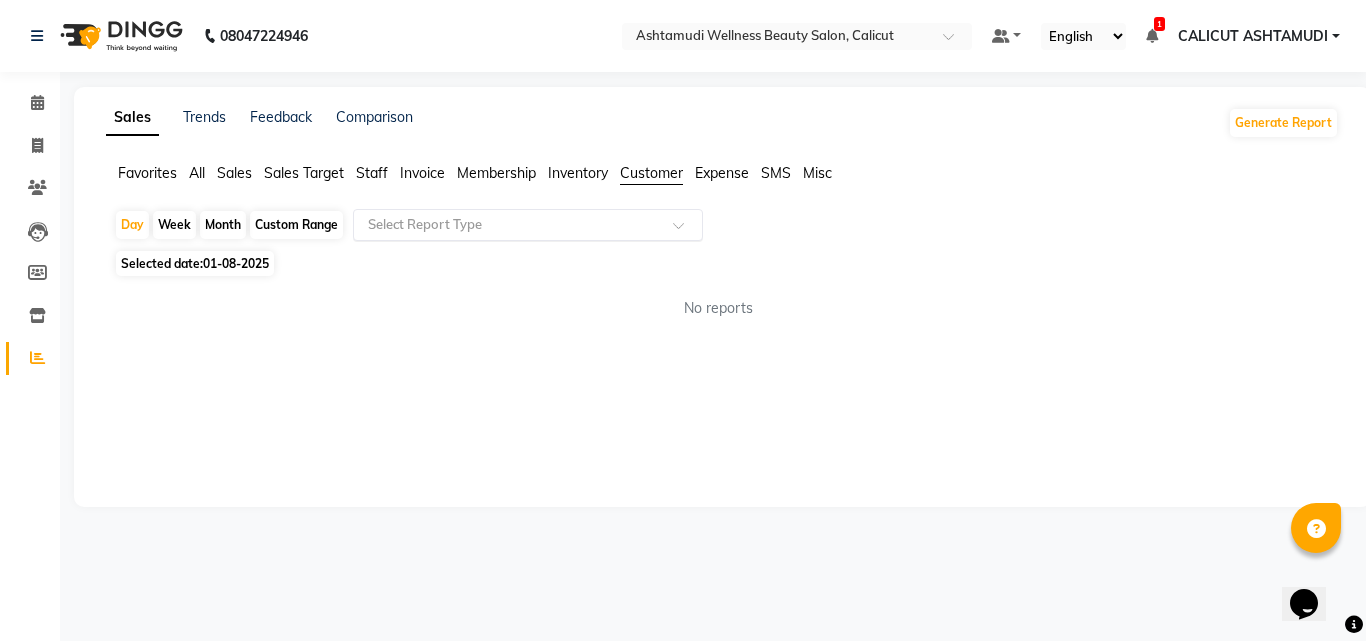 click on "Select Report Type" 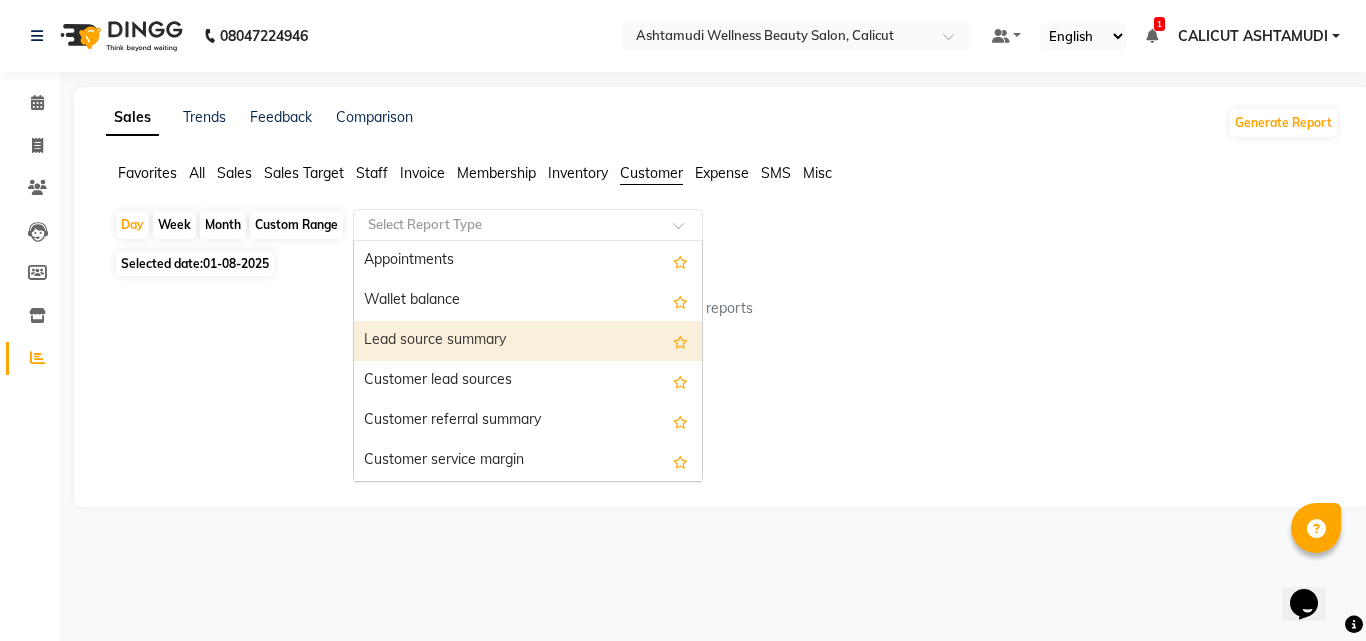 click on "Lead source summary" at bounding box center [528, 341] 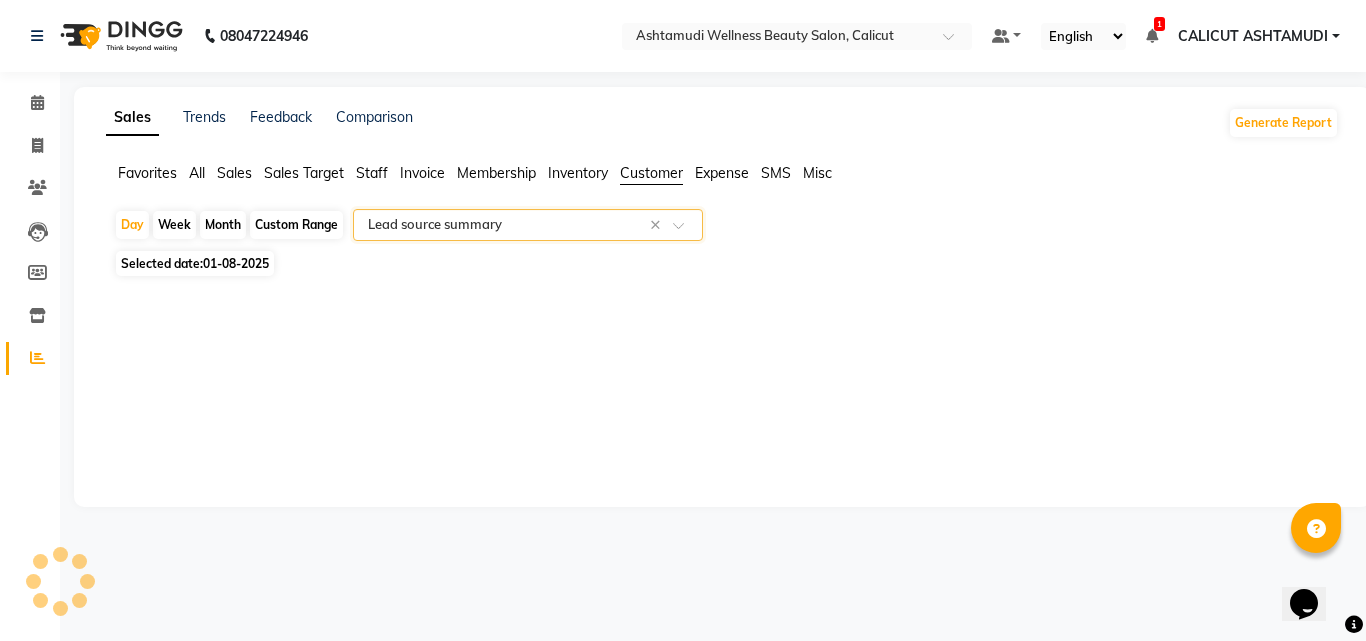 select on "full_report" 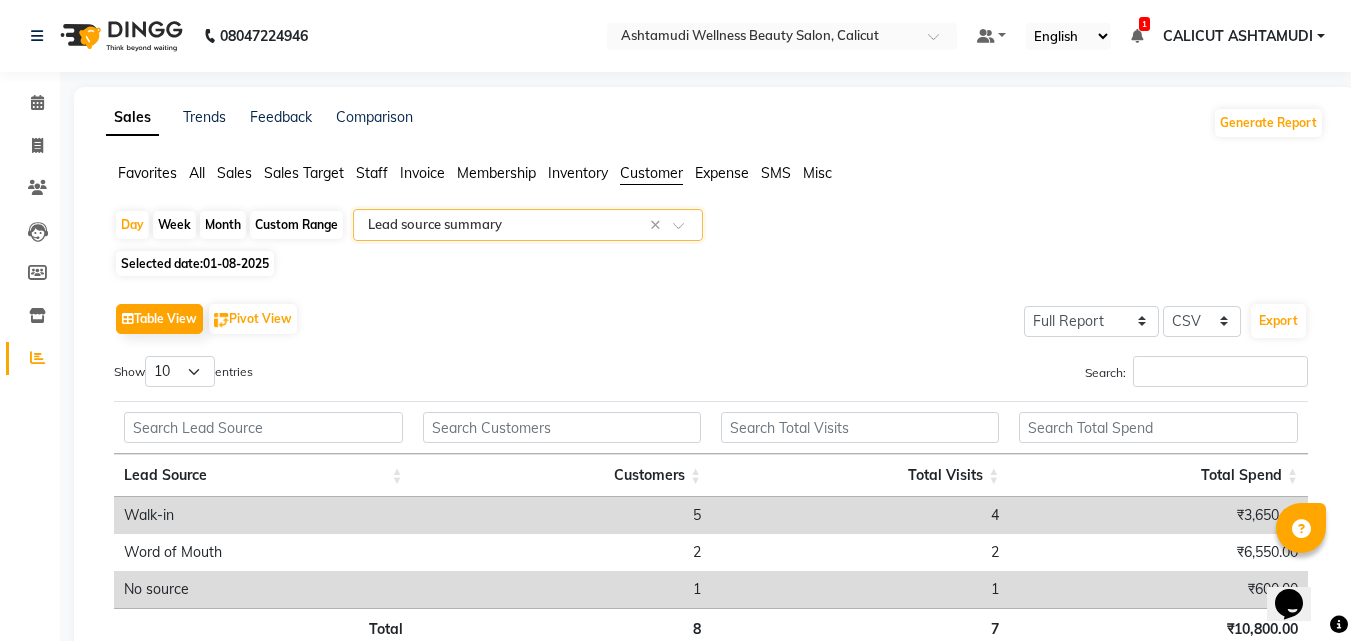 click 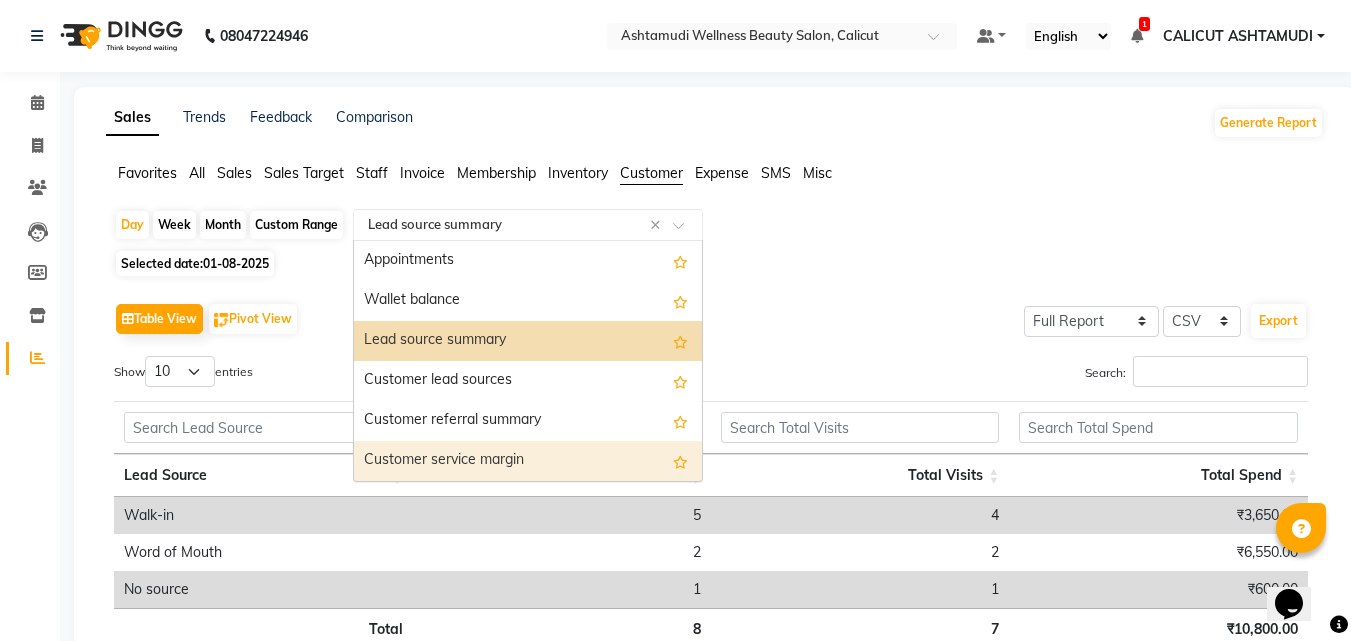 click on "Customer service margin" at bounding box center [528, 461] 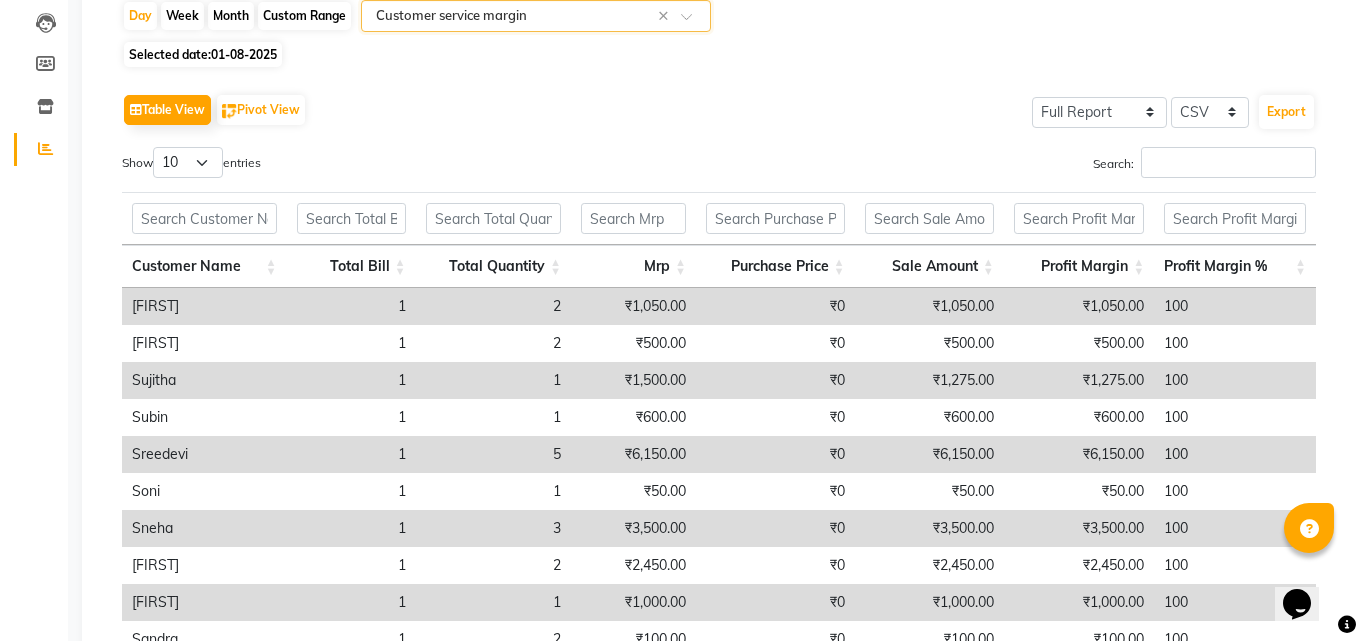 scroll, scrollTop: 0, scrollLeft: 0, axis: both 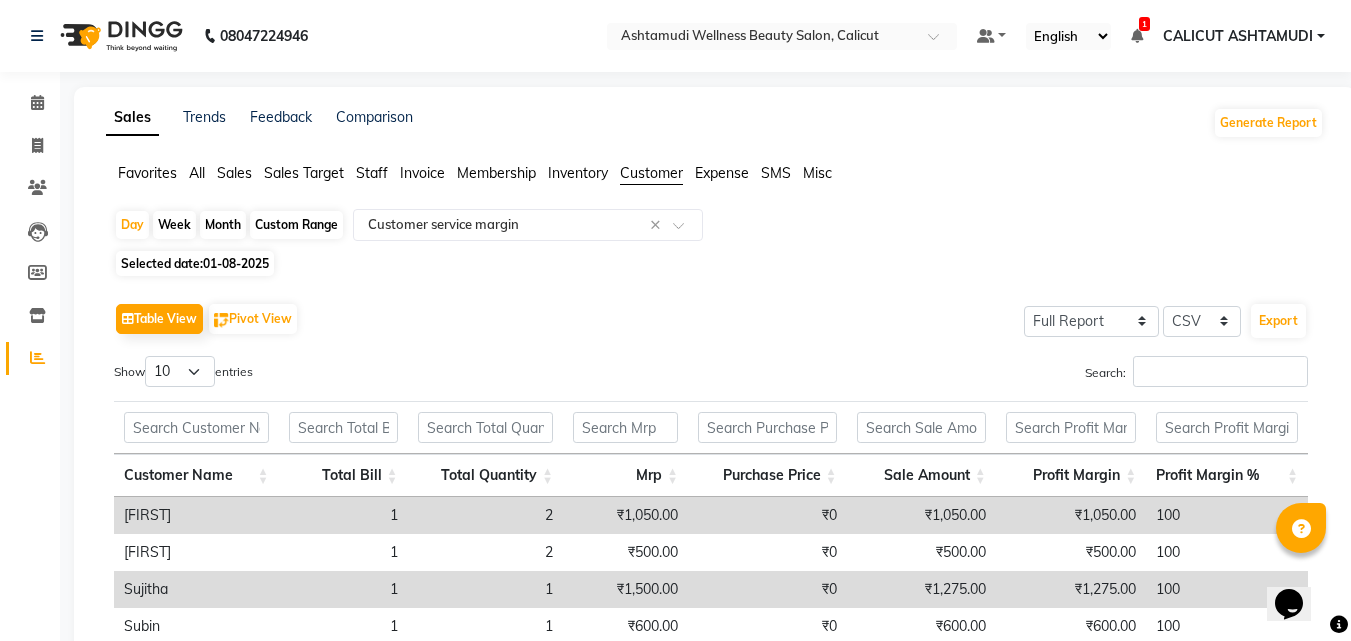 click on "All" 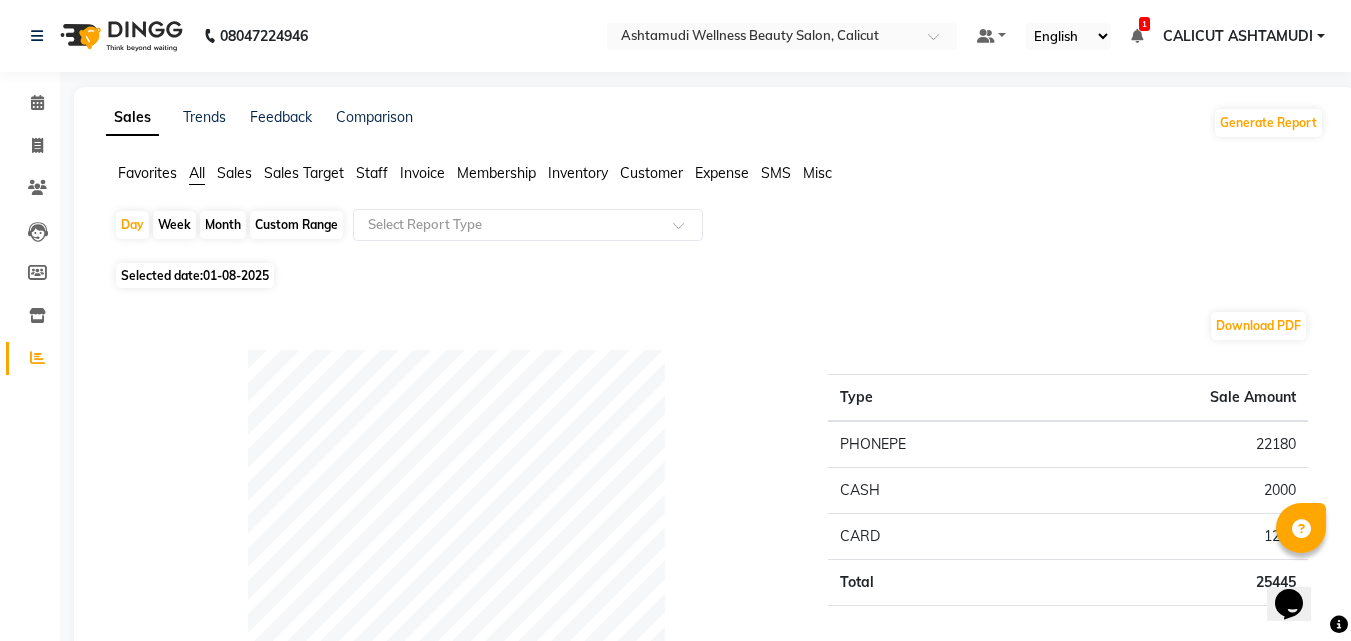 click on "Custom Range" 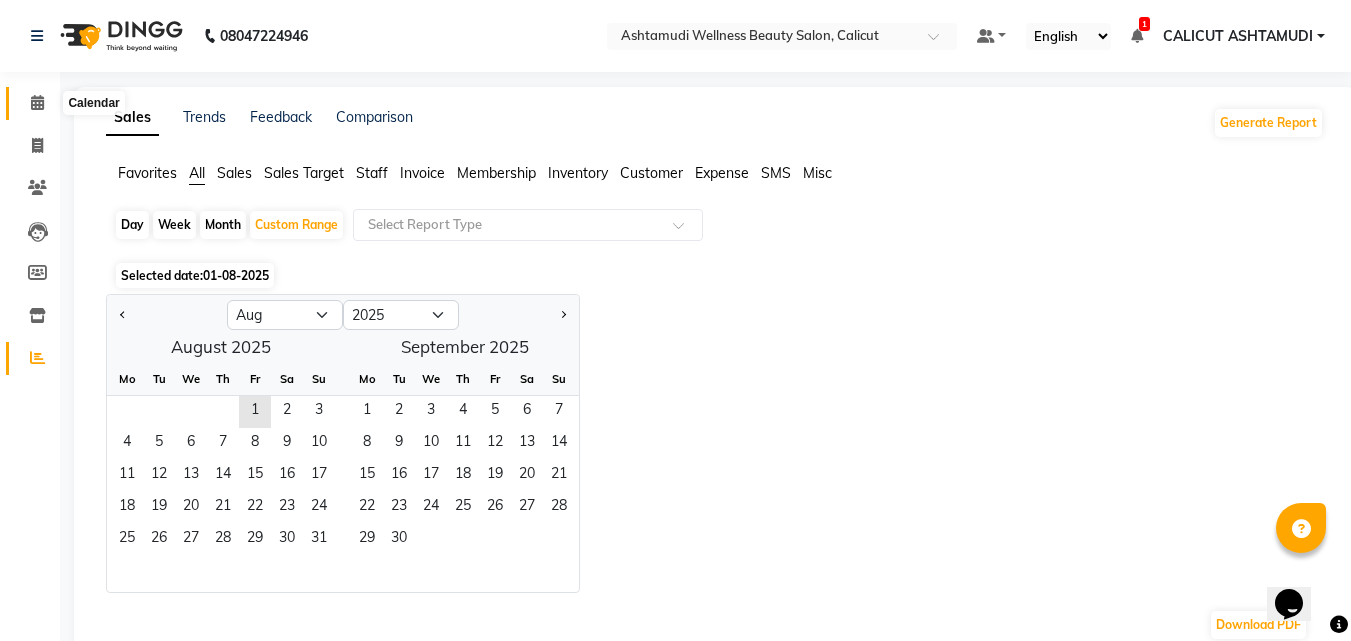 click 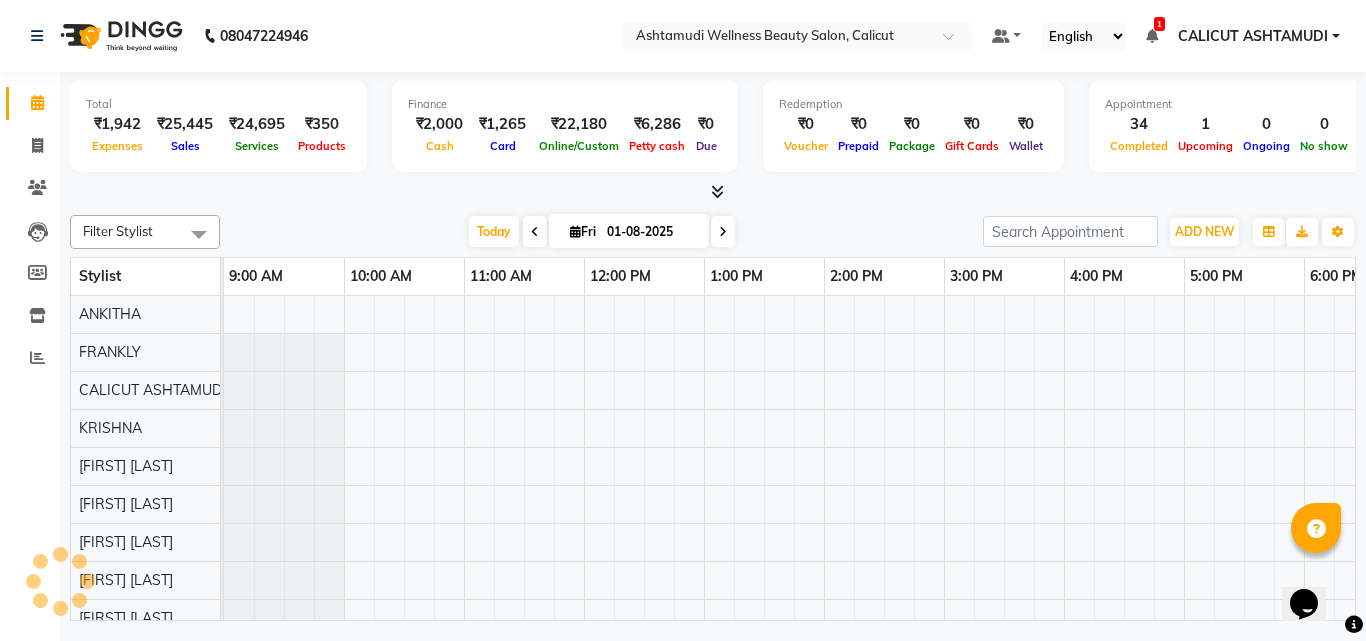 scroll, scrollTop: 0, scrollLeft: 669, axis: horizontal 